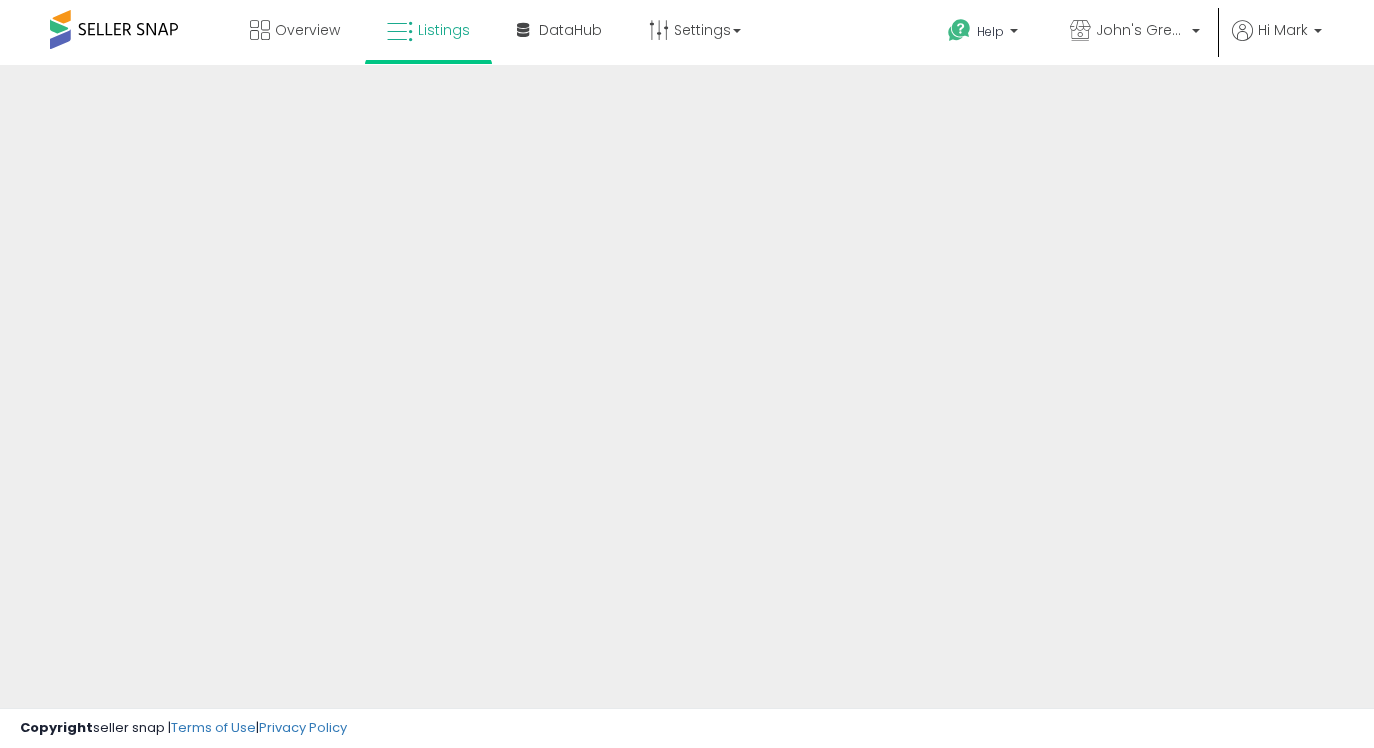 scroll, scrollTop: 0, scrollLeft: 0, axis: both 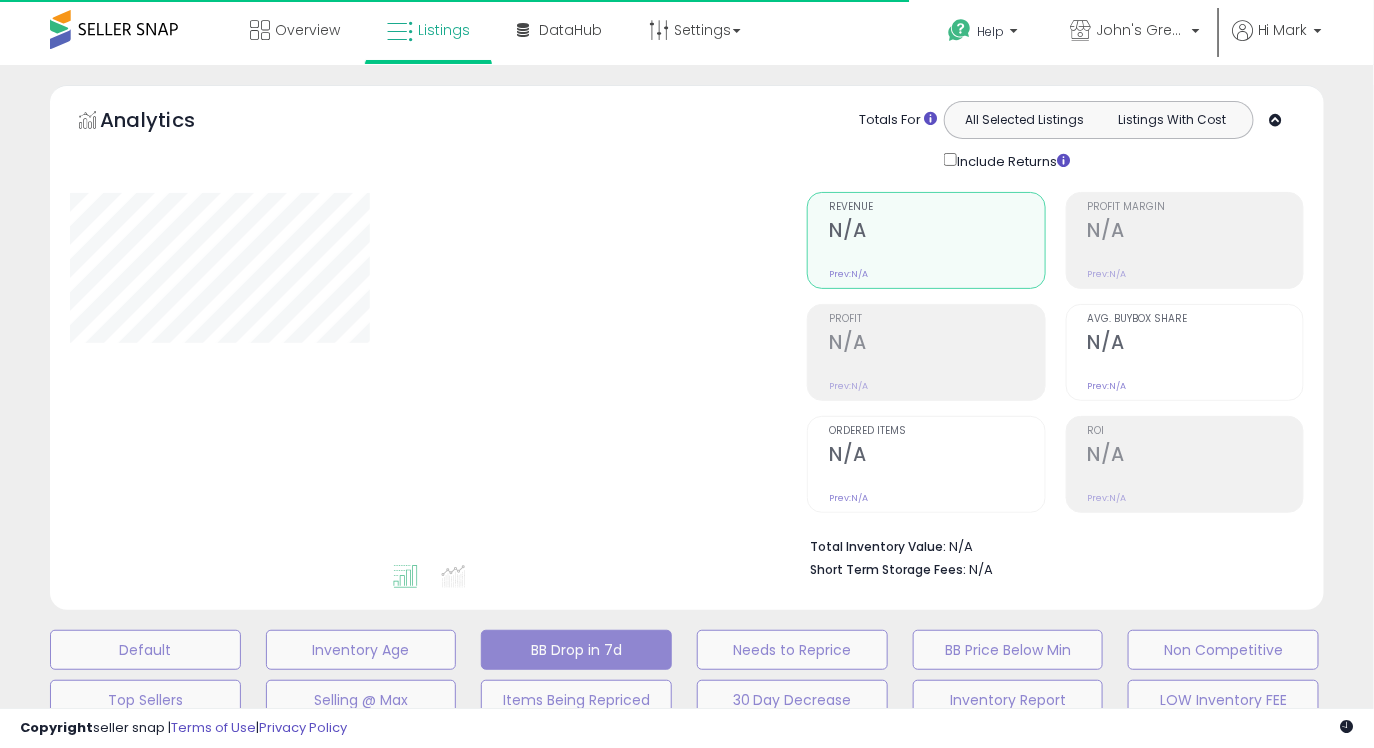 select on "**" 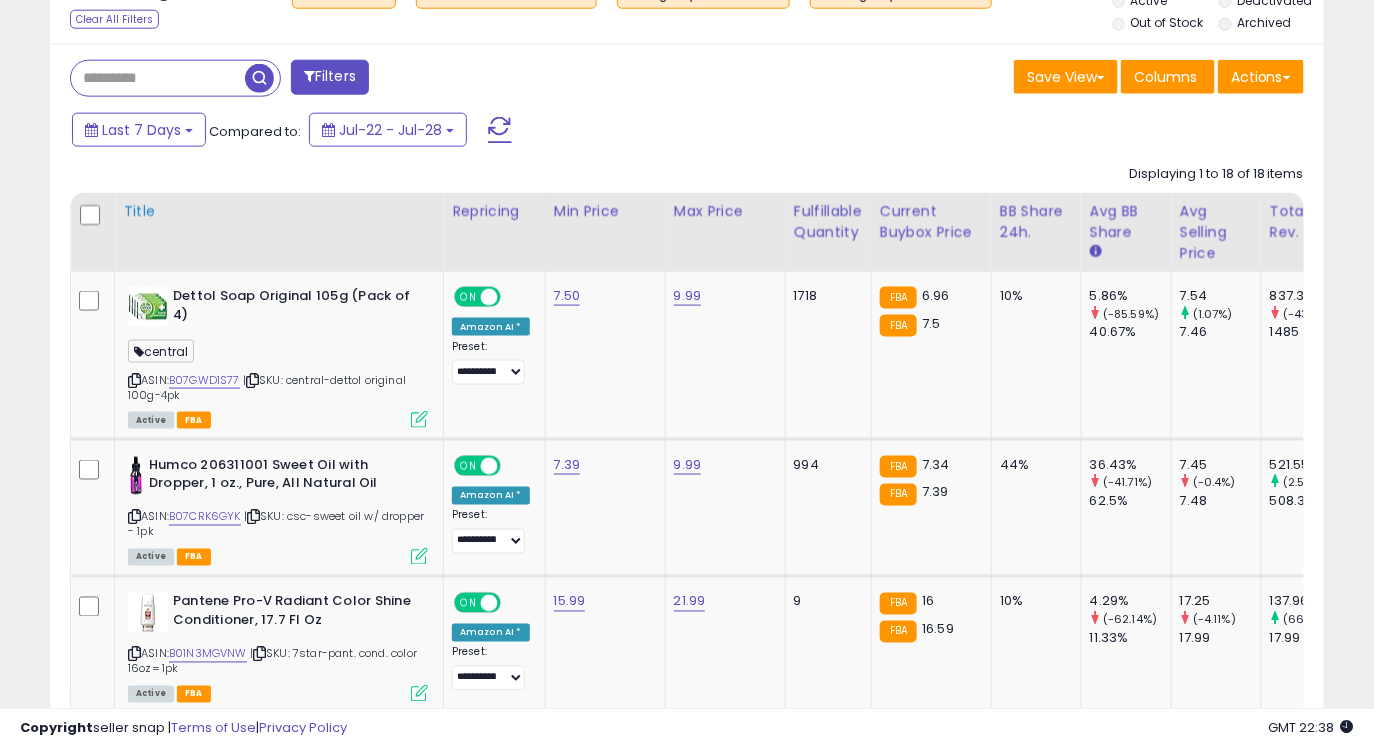 scroll, scrollTop: 682, scrollLeft: 0, axis: vertical 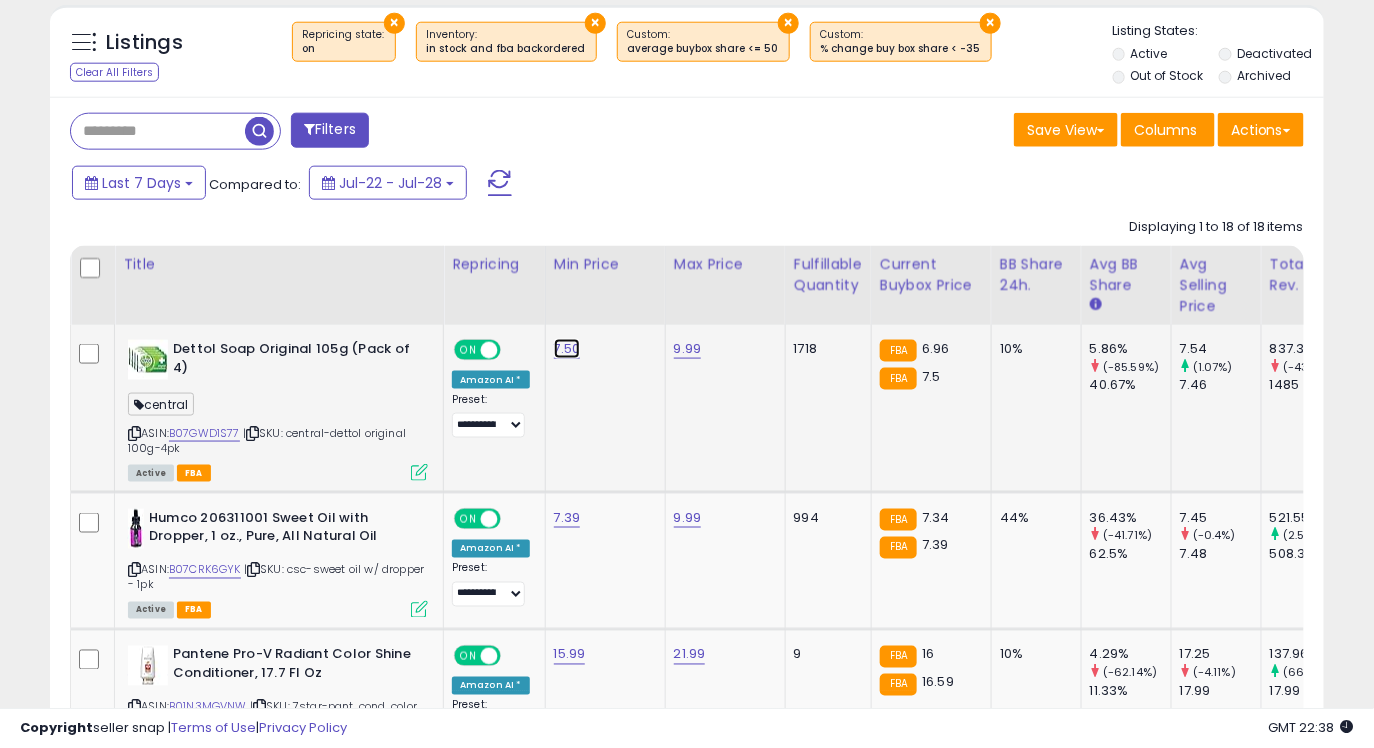 click on "7.50" at bounding box center (567, 349) 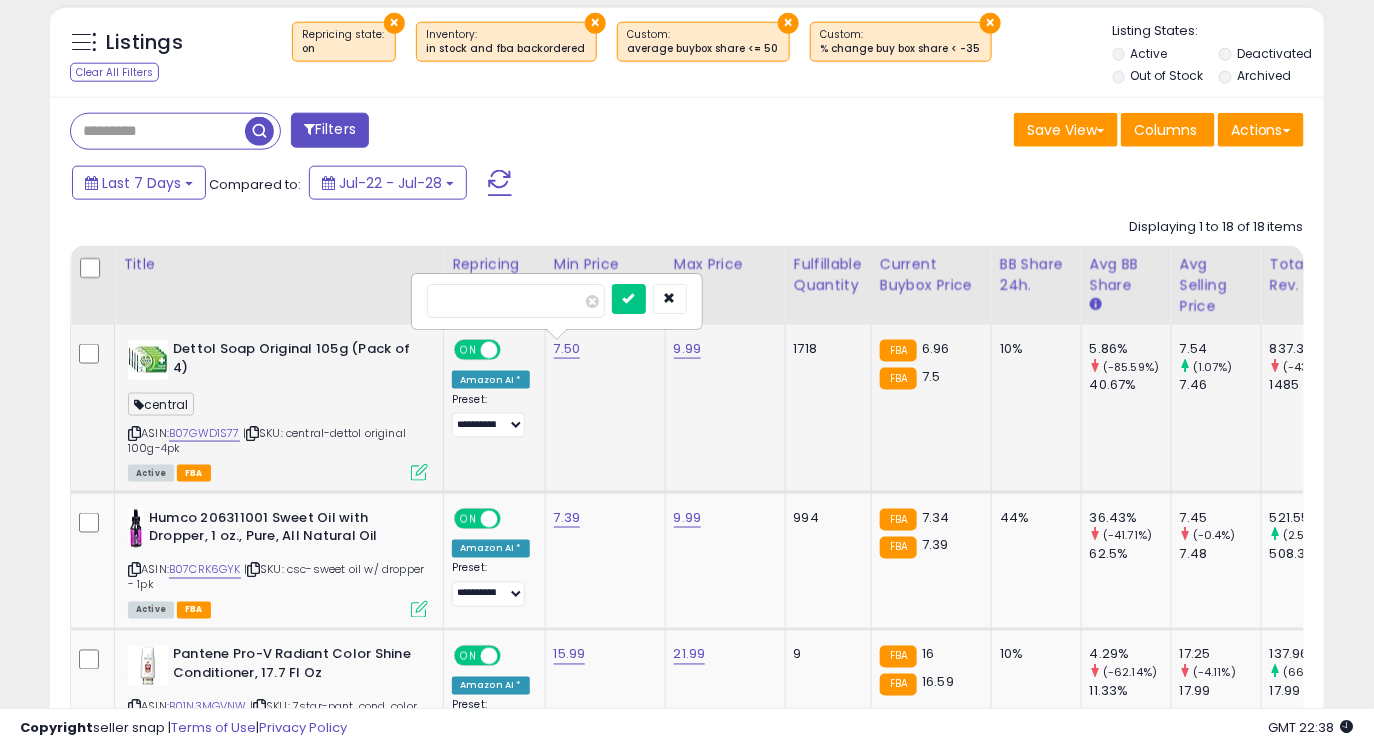 type on "****" 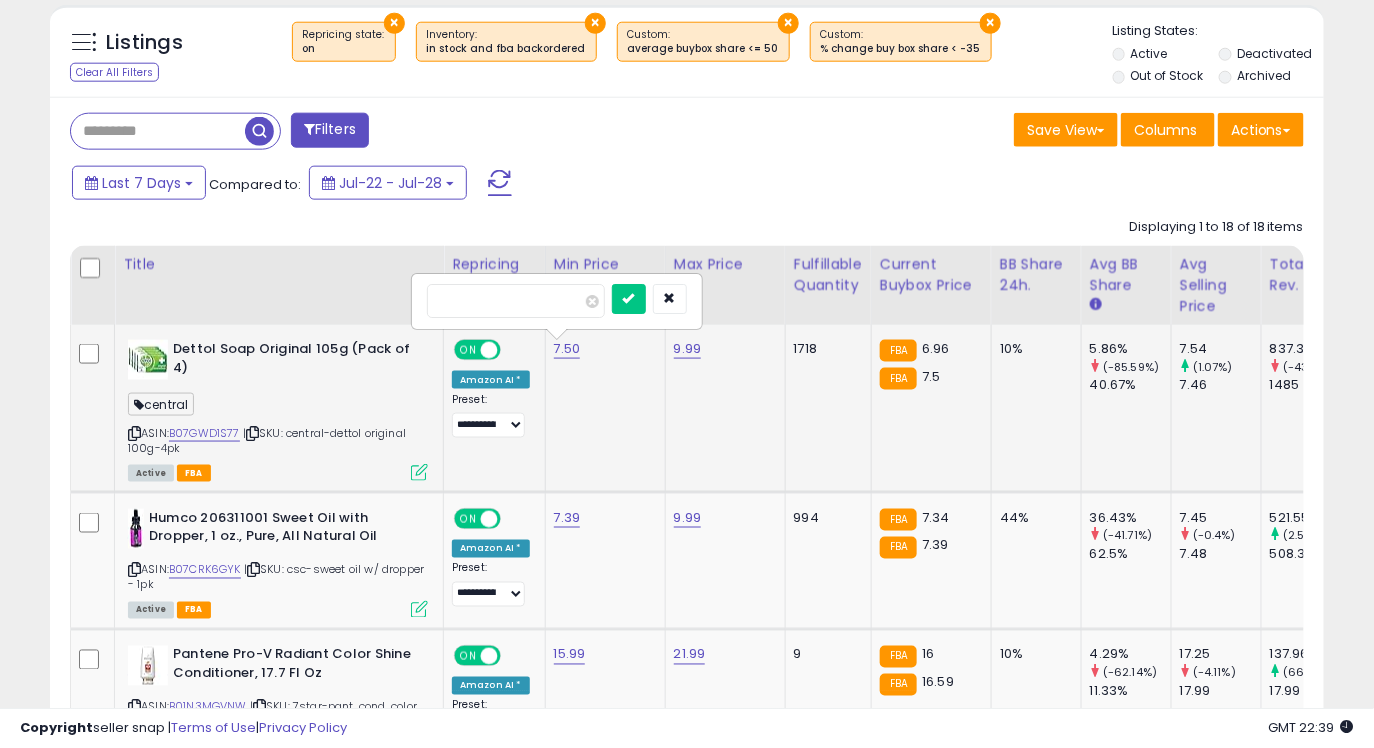 click at bounding box center (629, 299) 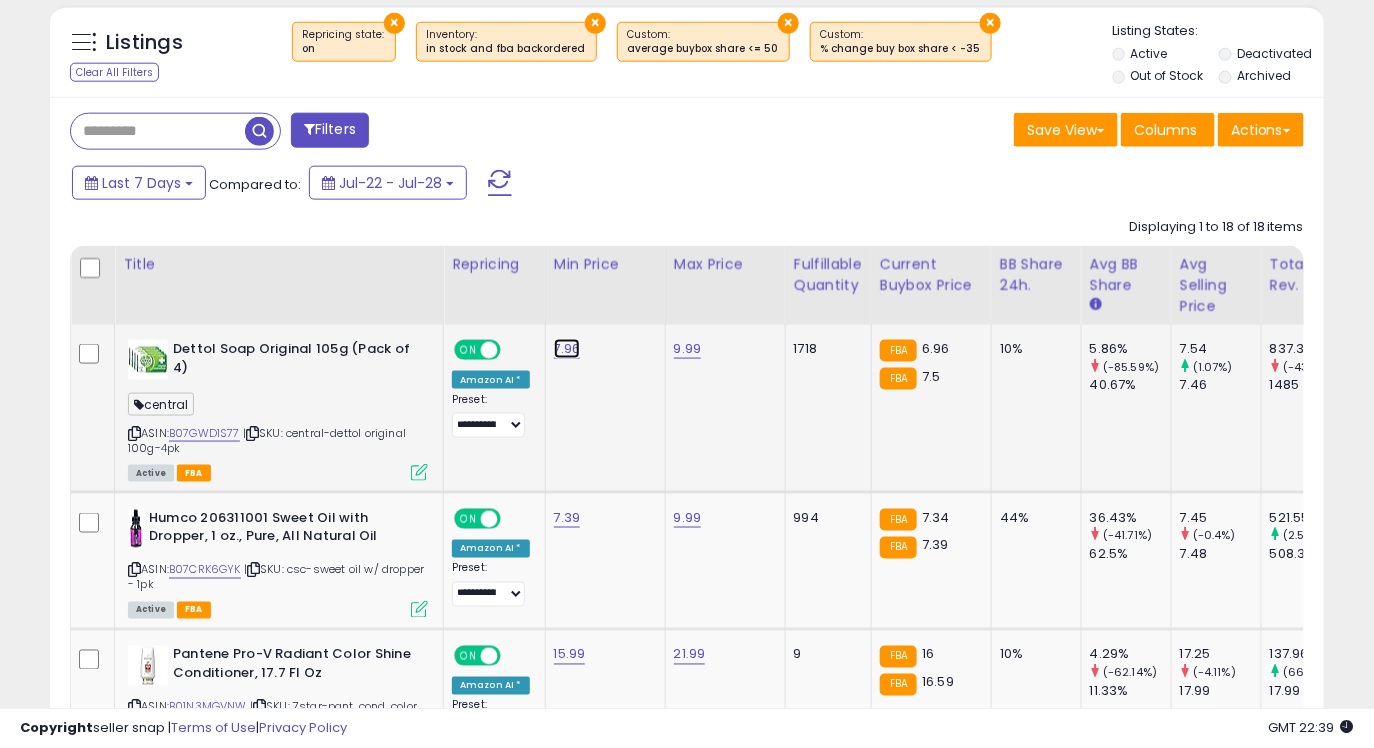 click on "7.96" at bounding box center (567, 349) 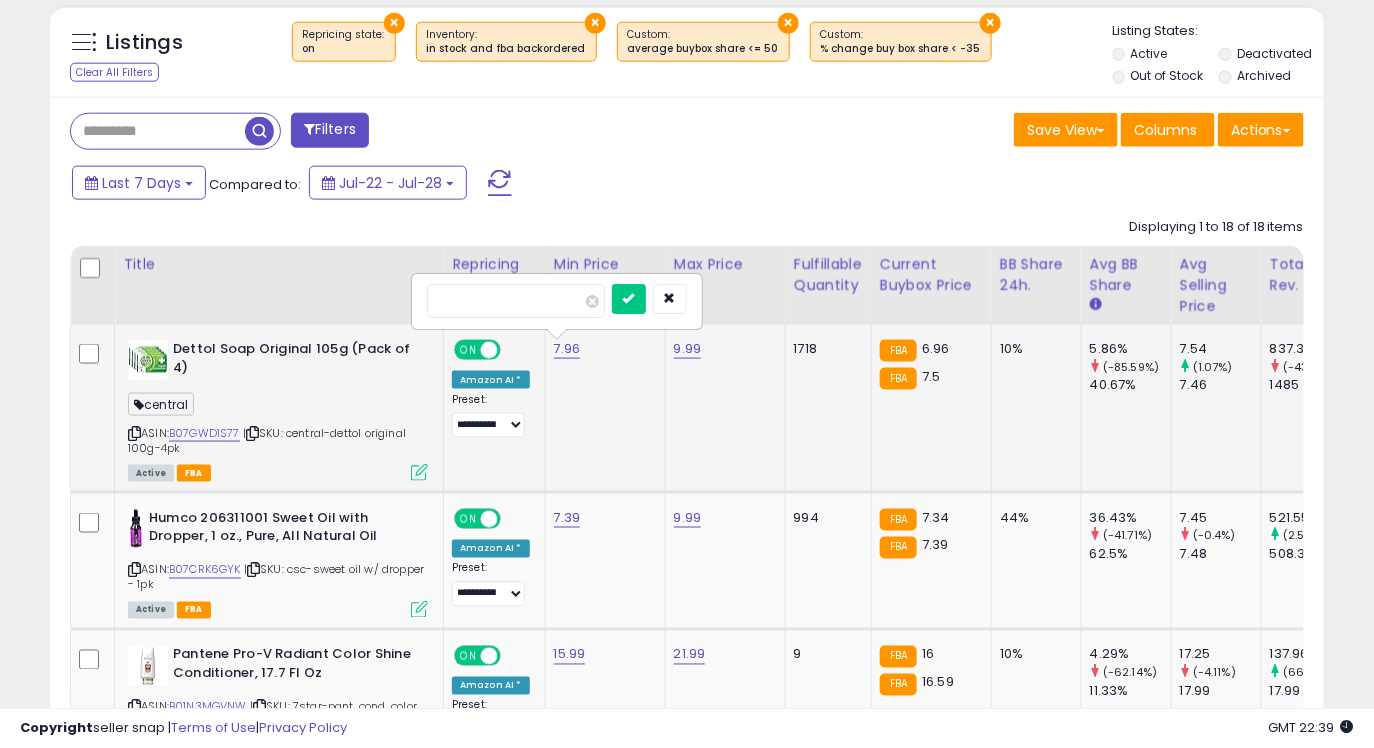 type on "*" 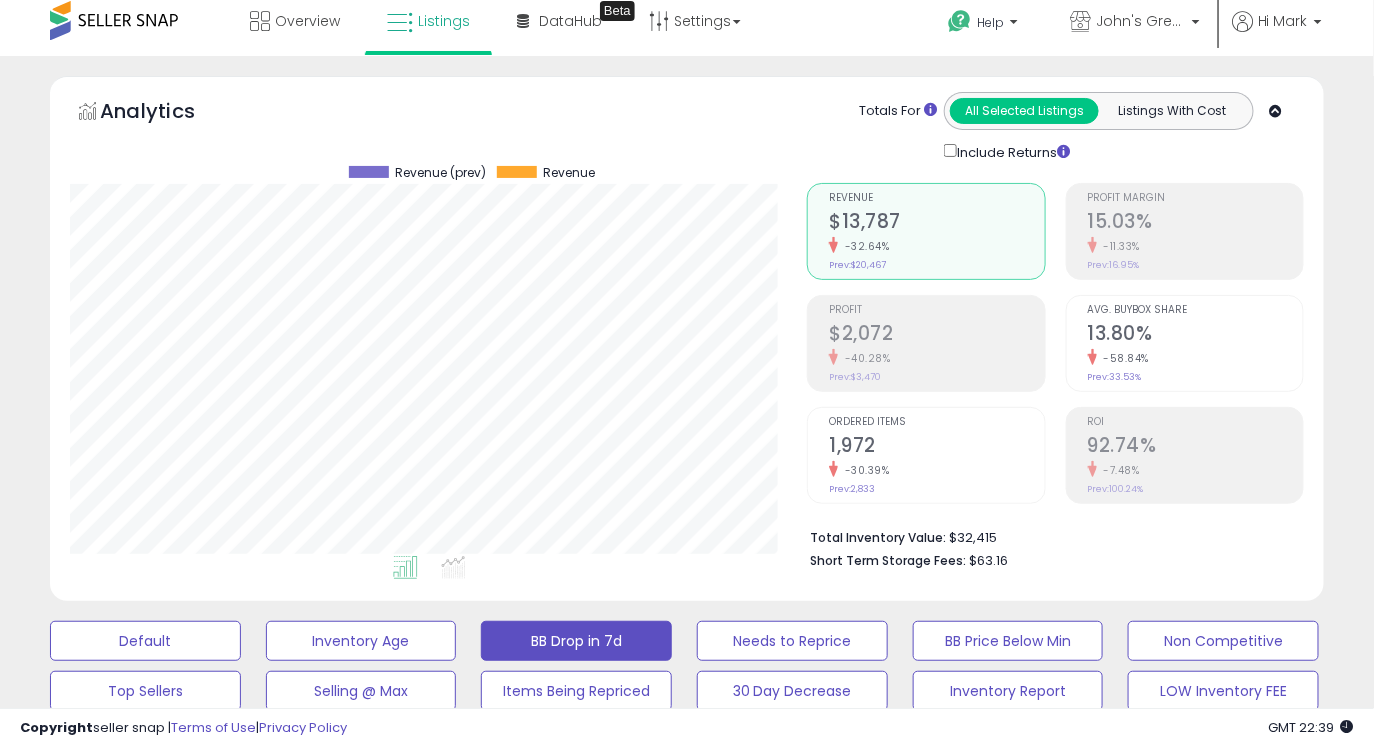 scroll, scrollTop: 0, scrollLeft: 0, axis: both 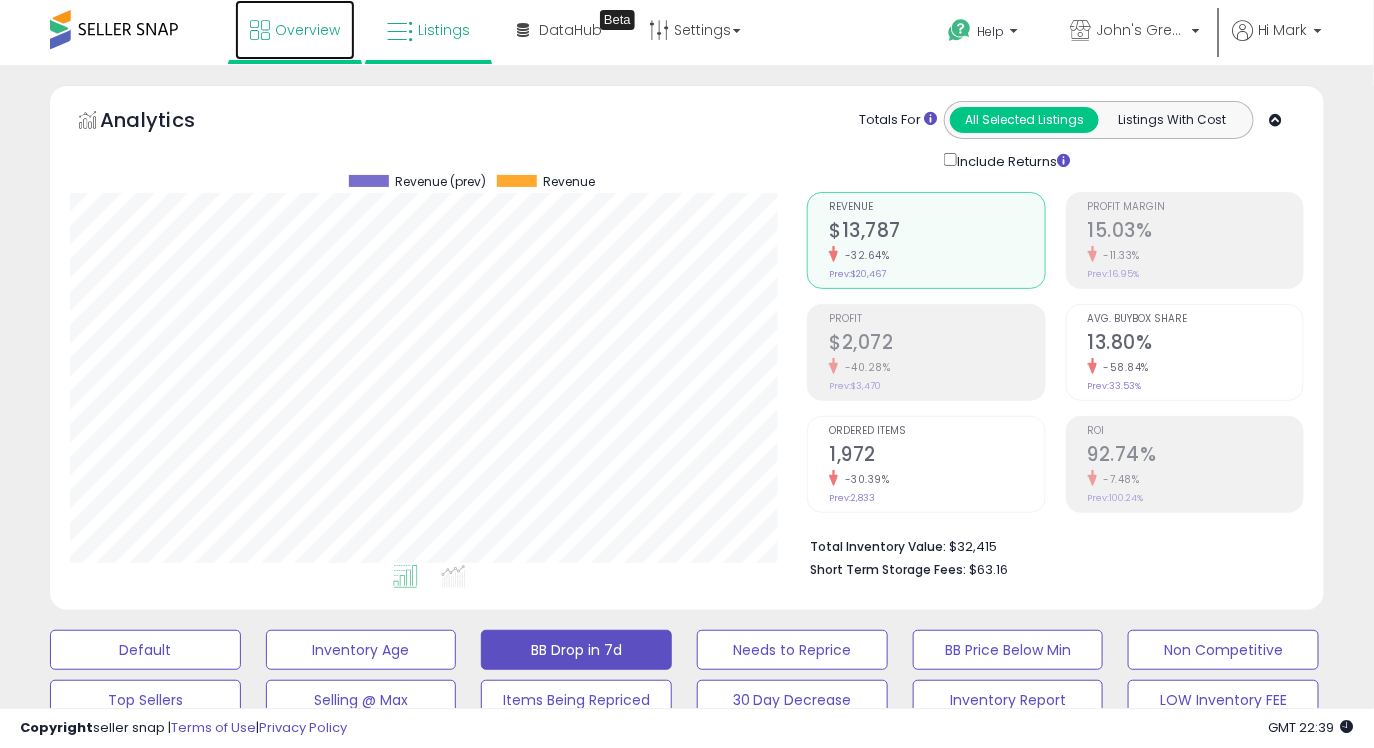 click on "Overview" at bounding box center [307, 30] 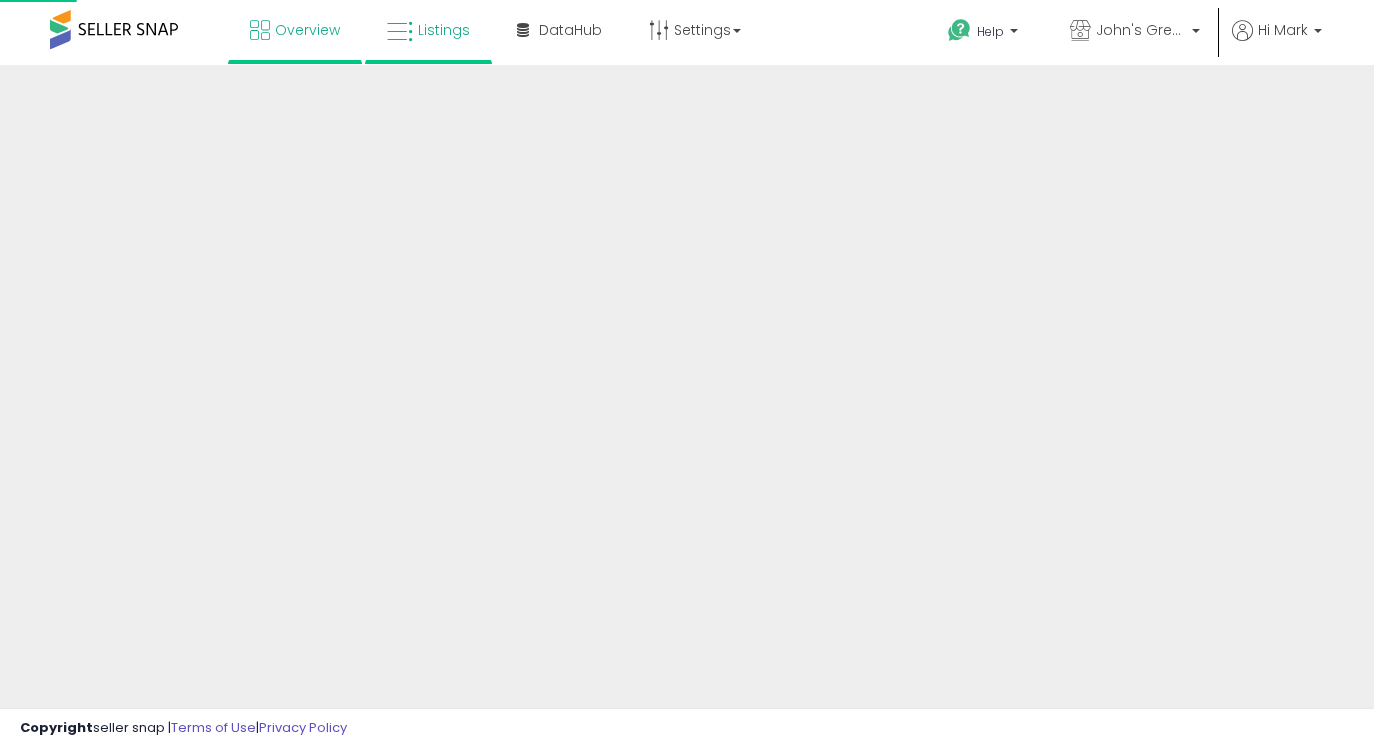 scroll, scrollTop: 0, scrollLeft: 0, axis: both 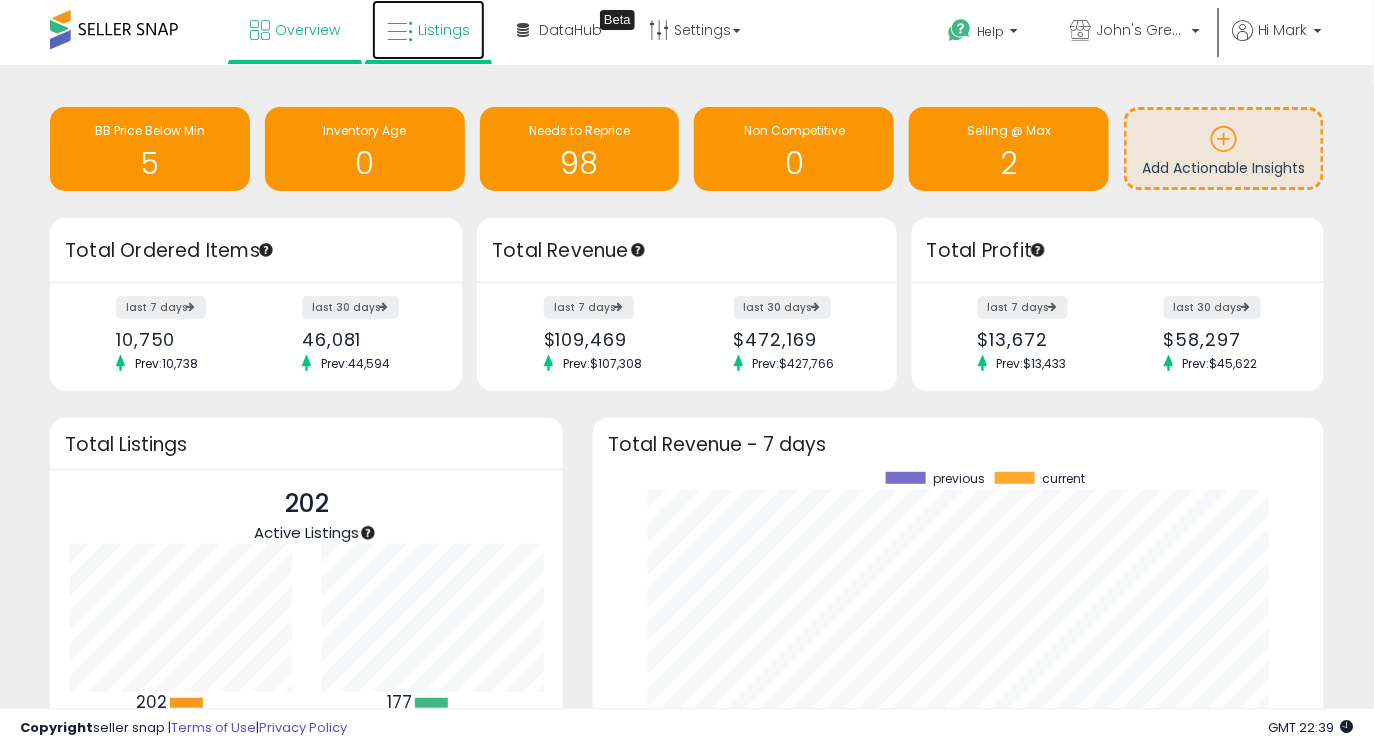 click on "Listings" at bounding box center (428, 30) 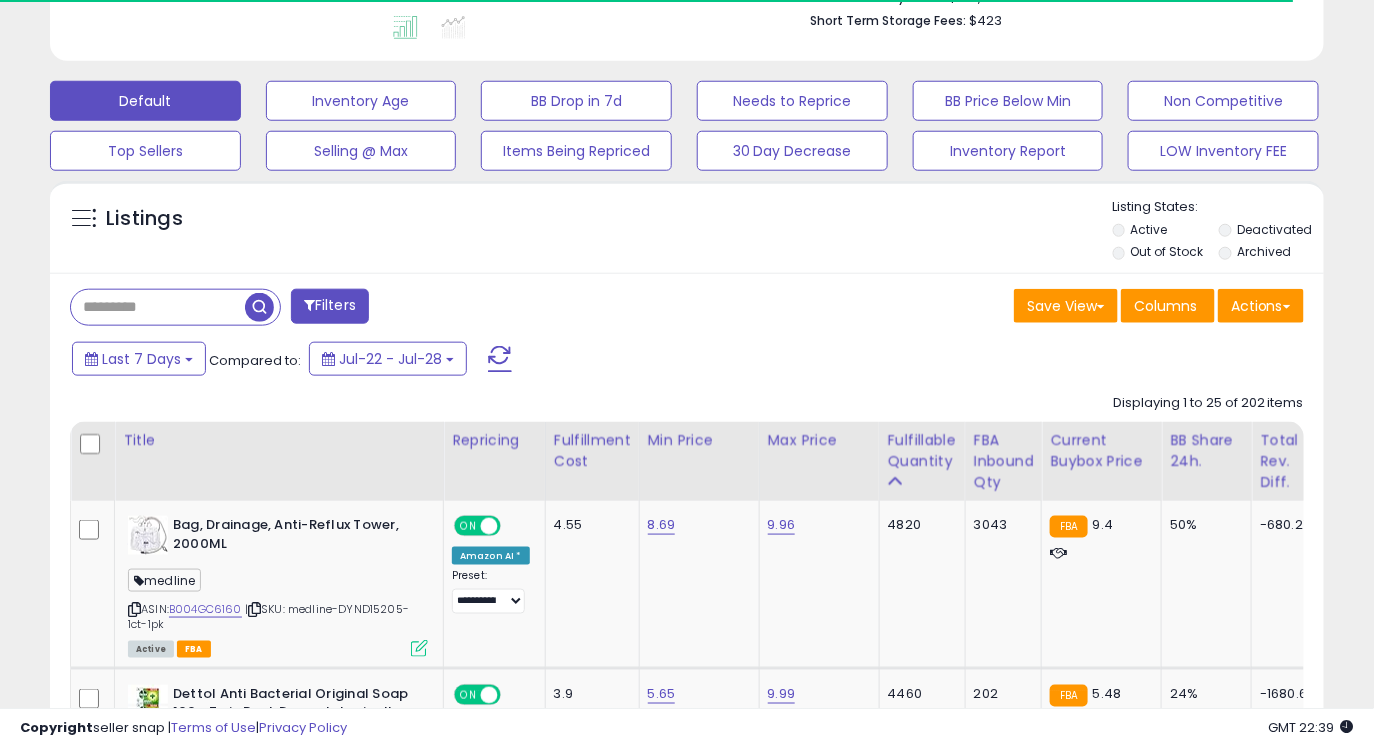 scroll, scrollTop: 570, scrollLeft: 0, axis: vertical 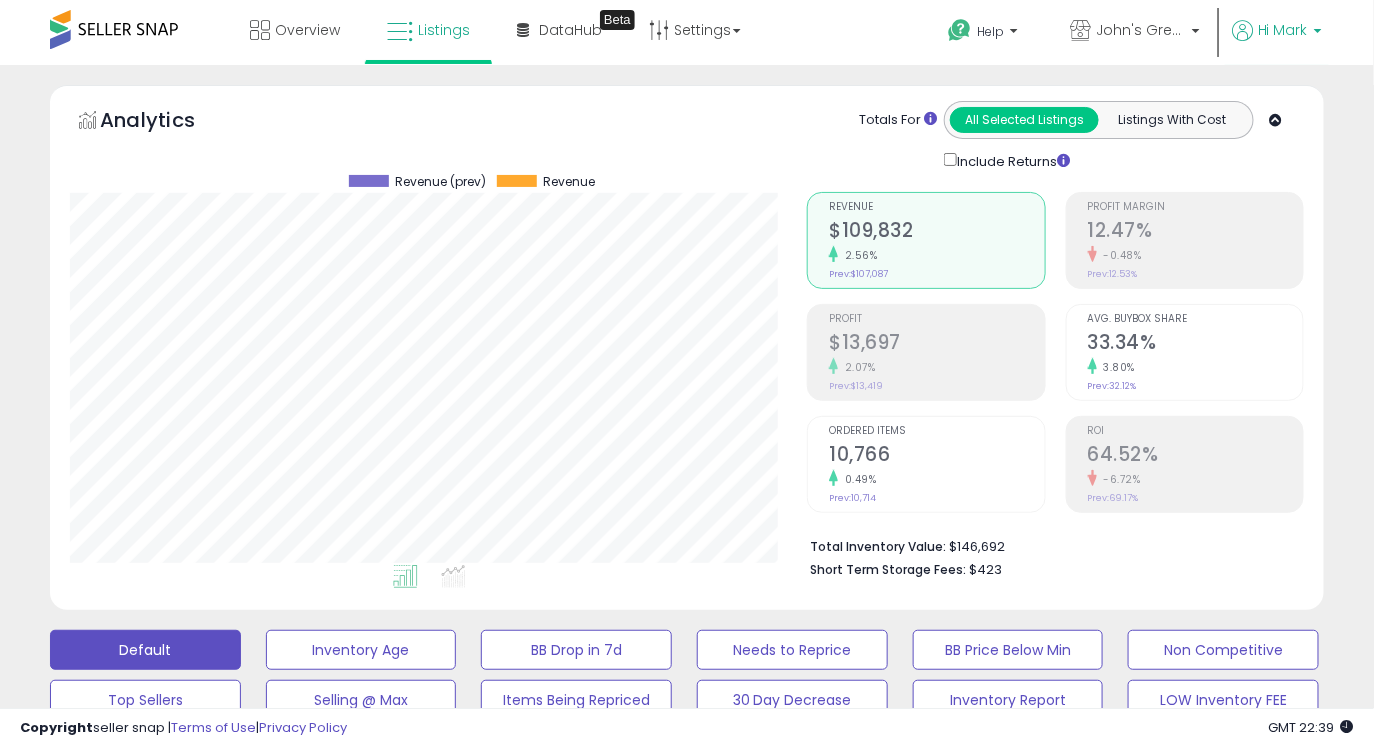 click on "Hi Mark" at bounding box center (1283, 30) 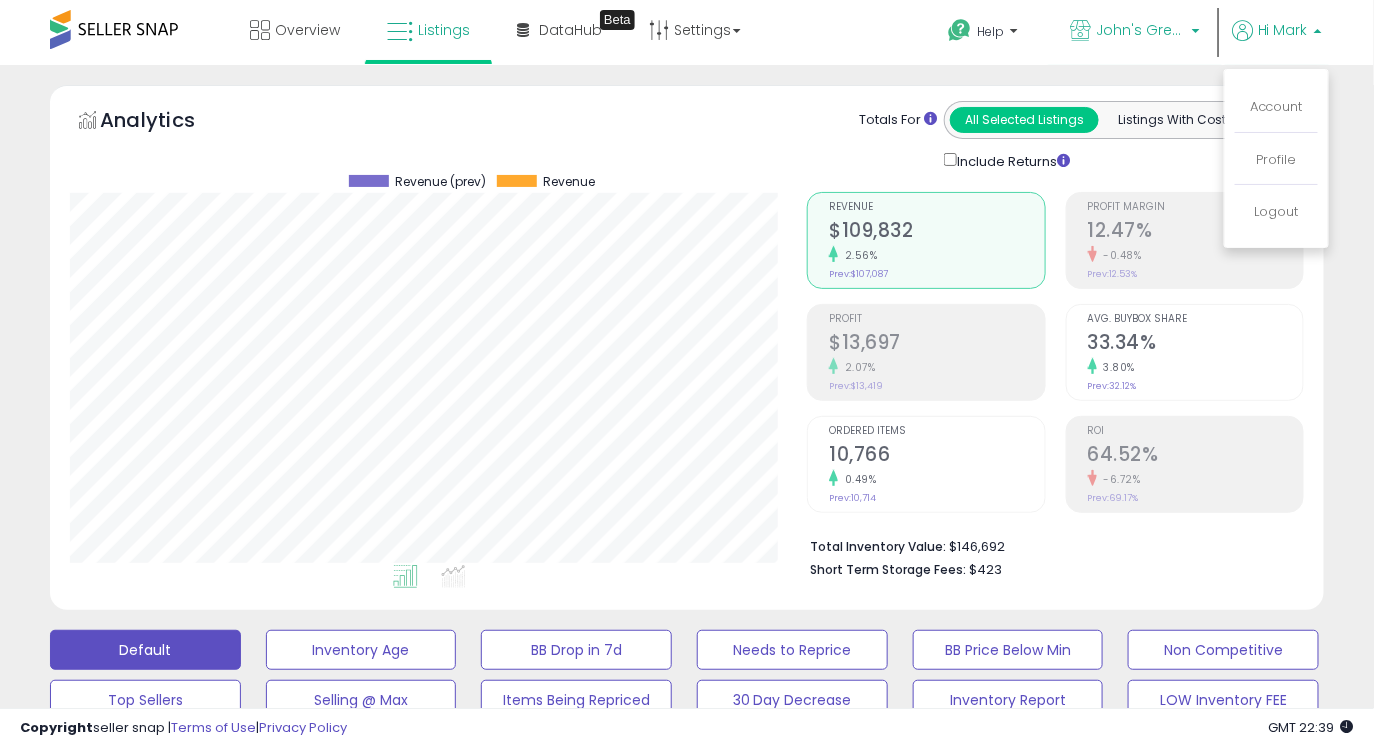 click on "John's Great Goods" at bounding box center [1141, 30] 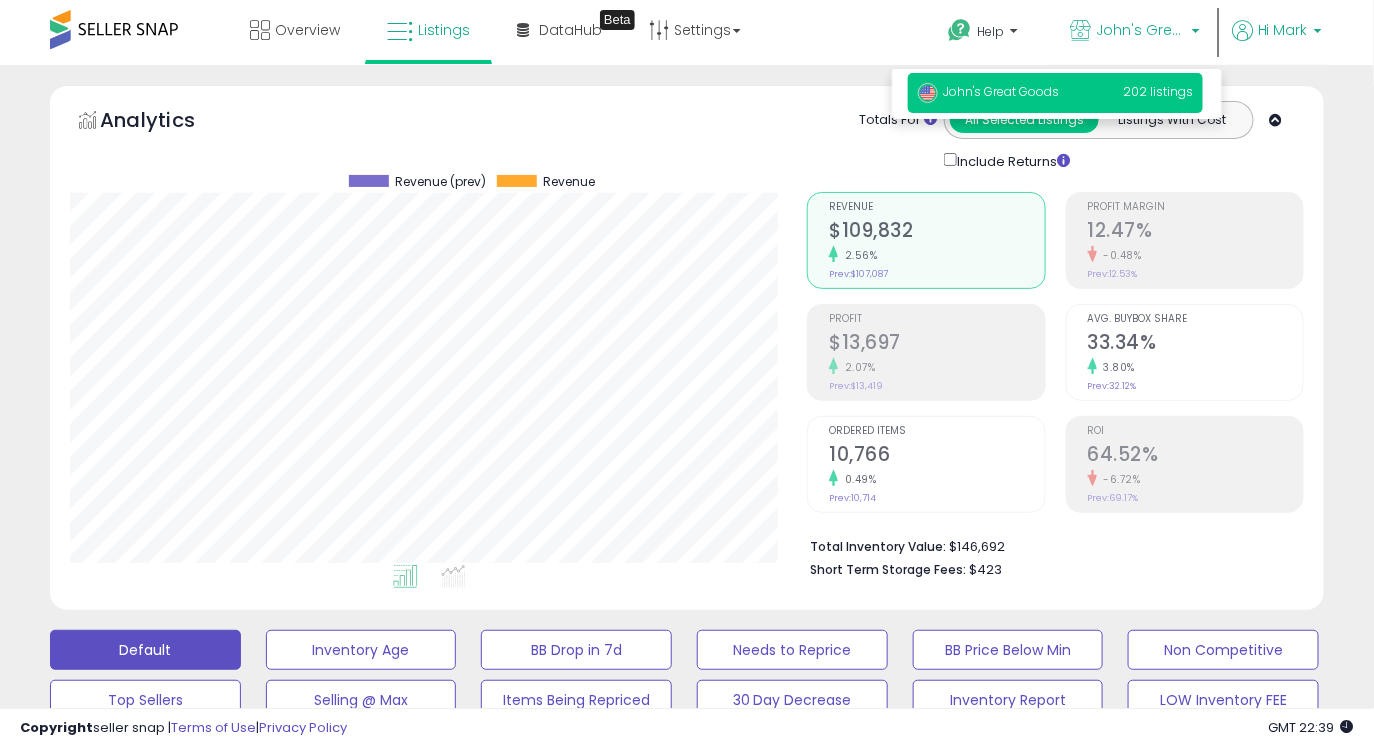 click on "Hi Mark" at bounding box center [1283, 30] 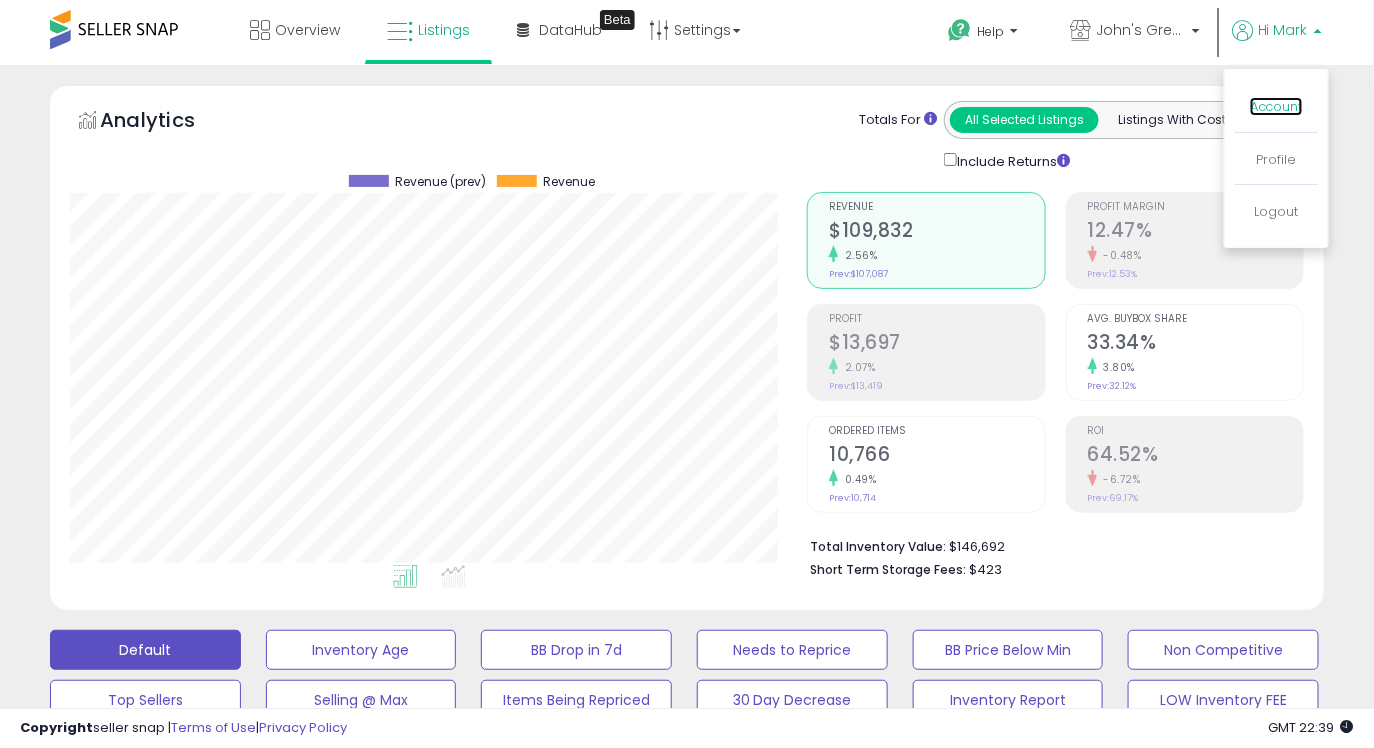 click on "Account" at bounding box center [1276, 106] 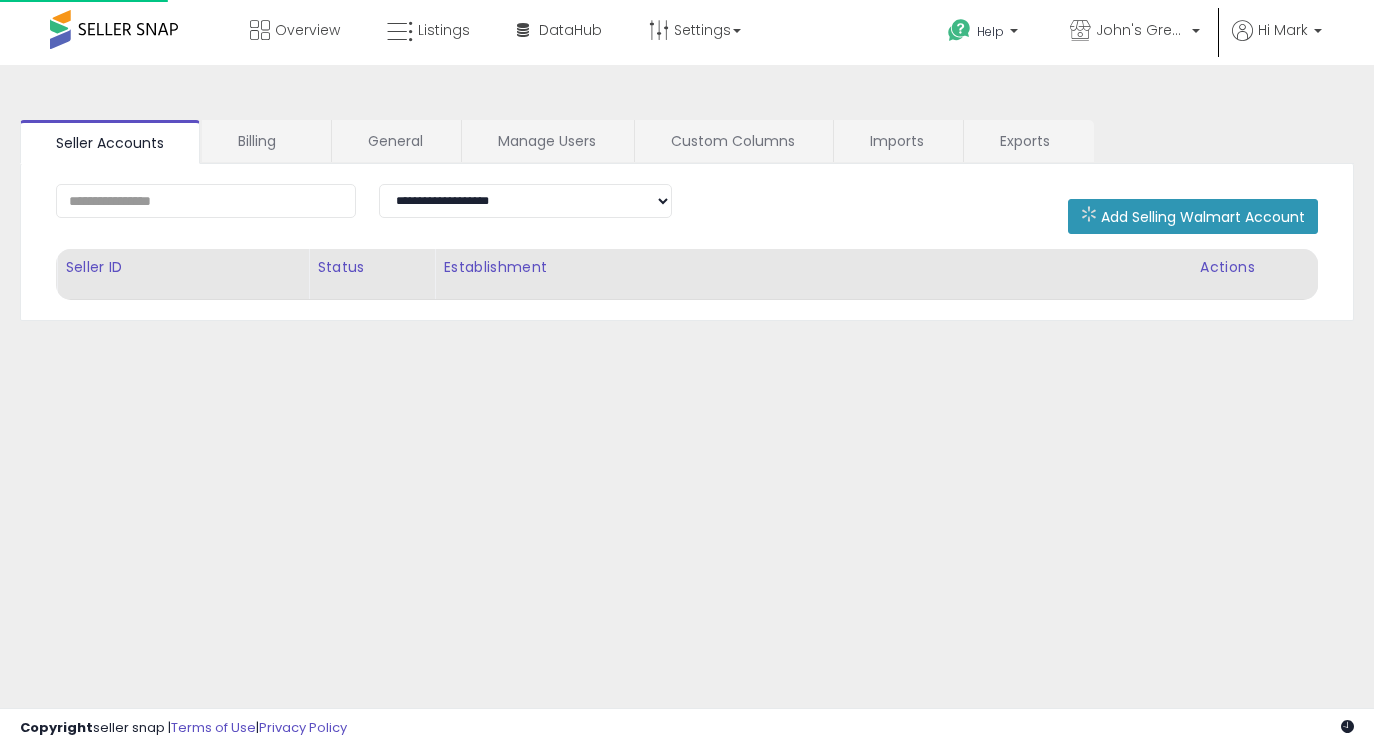 scroll, scrollTop: 0, scrollLeft: 0, axis: both 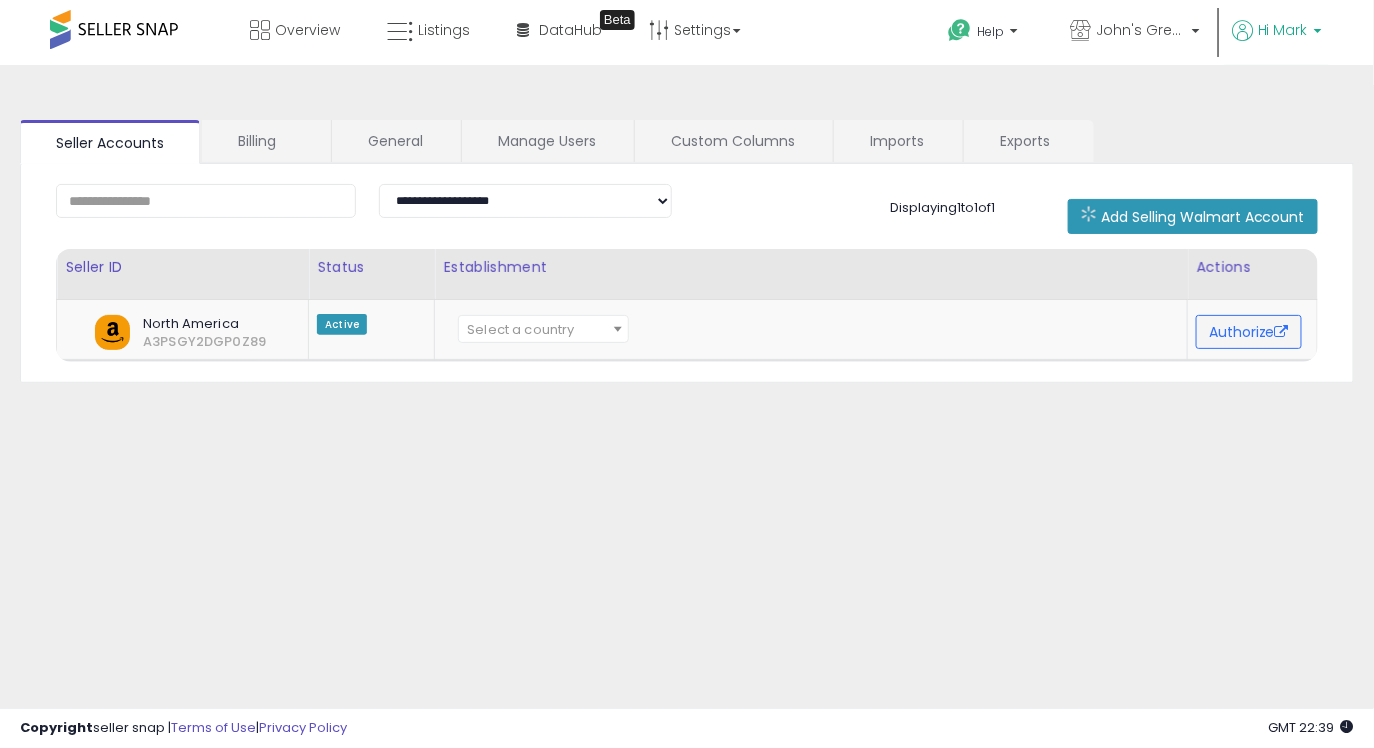 click on "Hi Mark" at bounding box center (1277, 42) 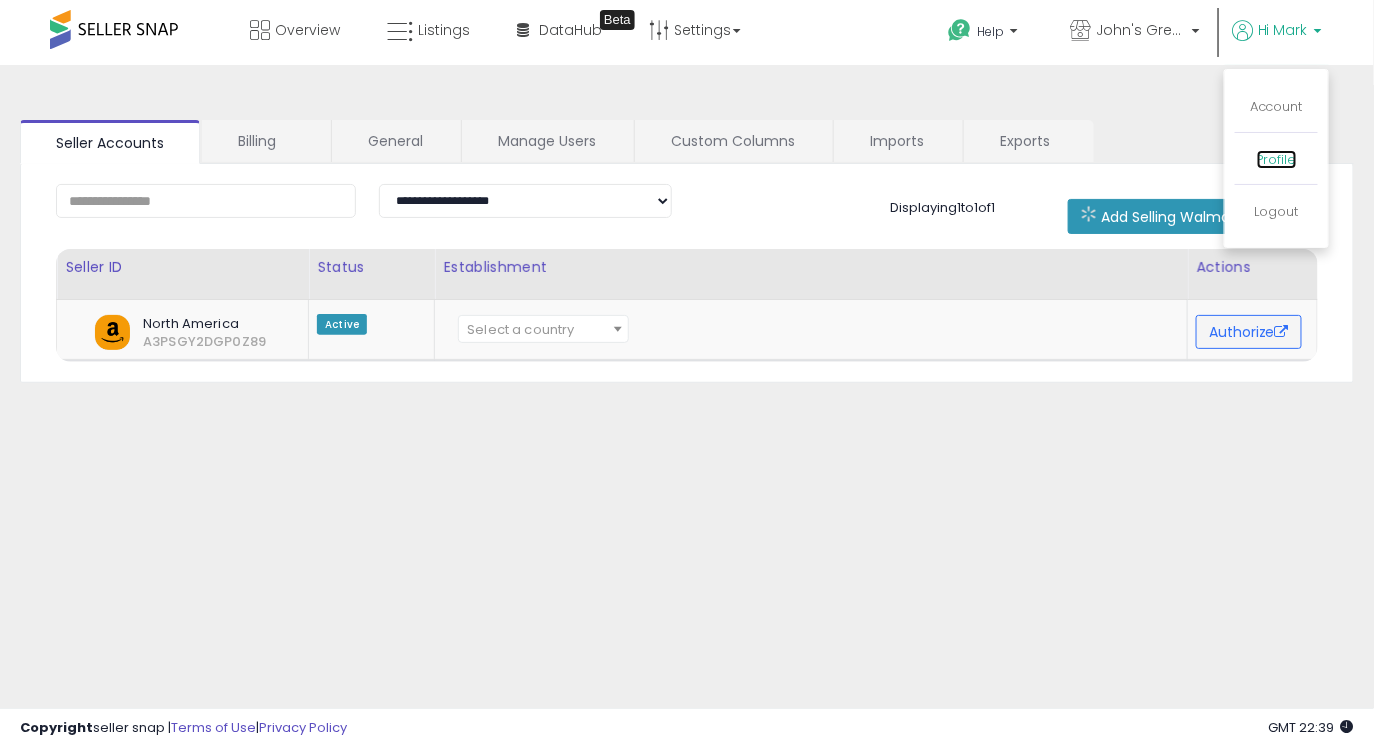 click on "Profile" at bounding box center (1277, 159) 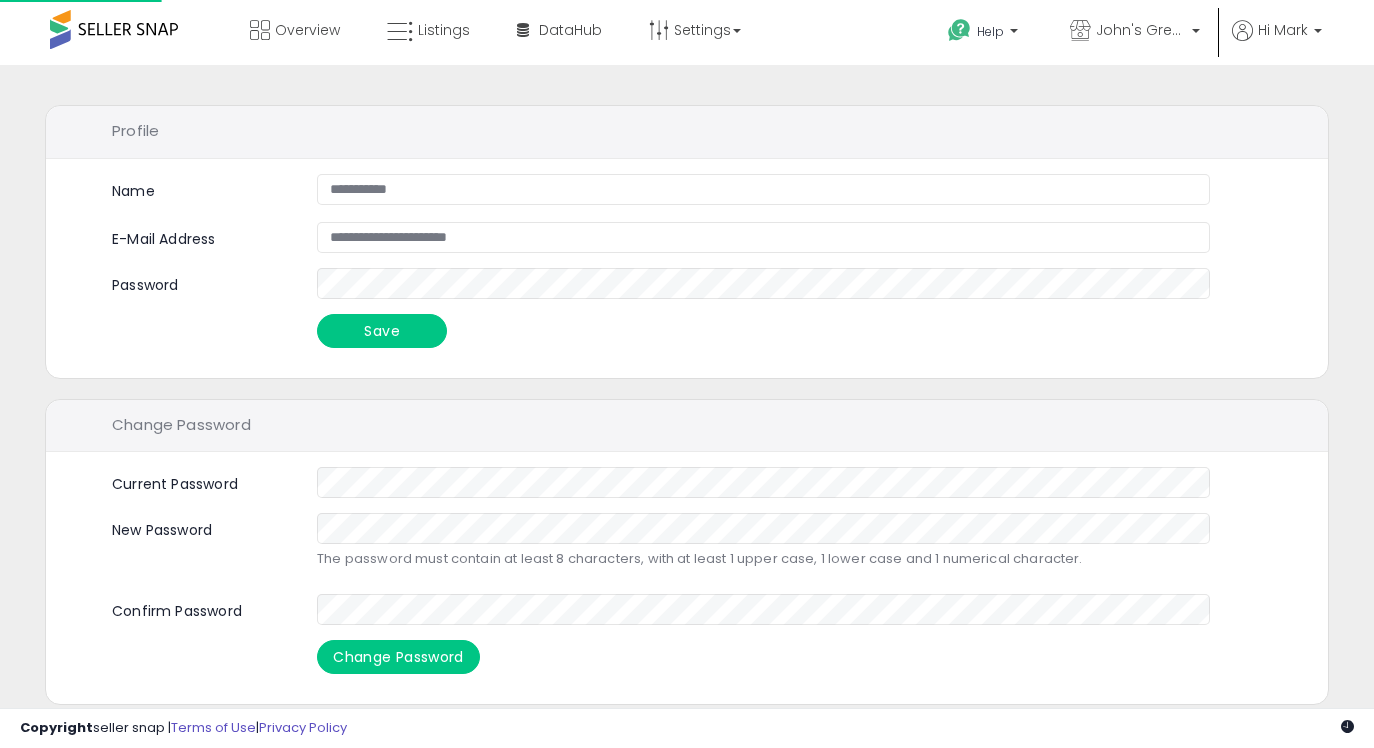 scroll, scrollTop: 0, scrollLeft: 0, axis: both 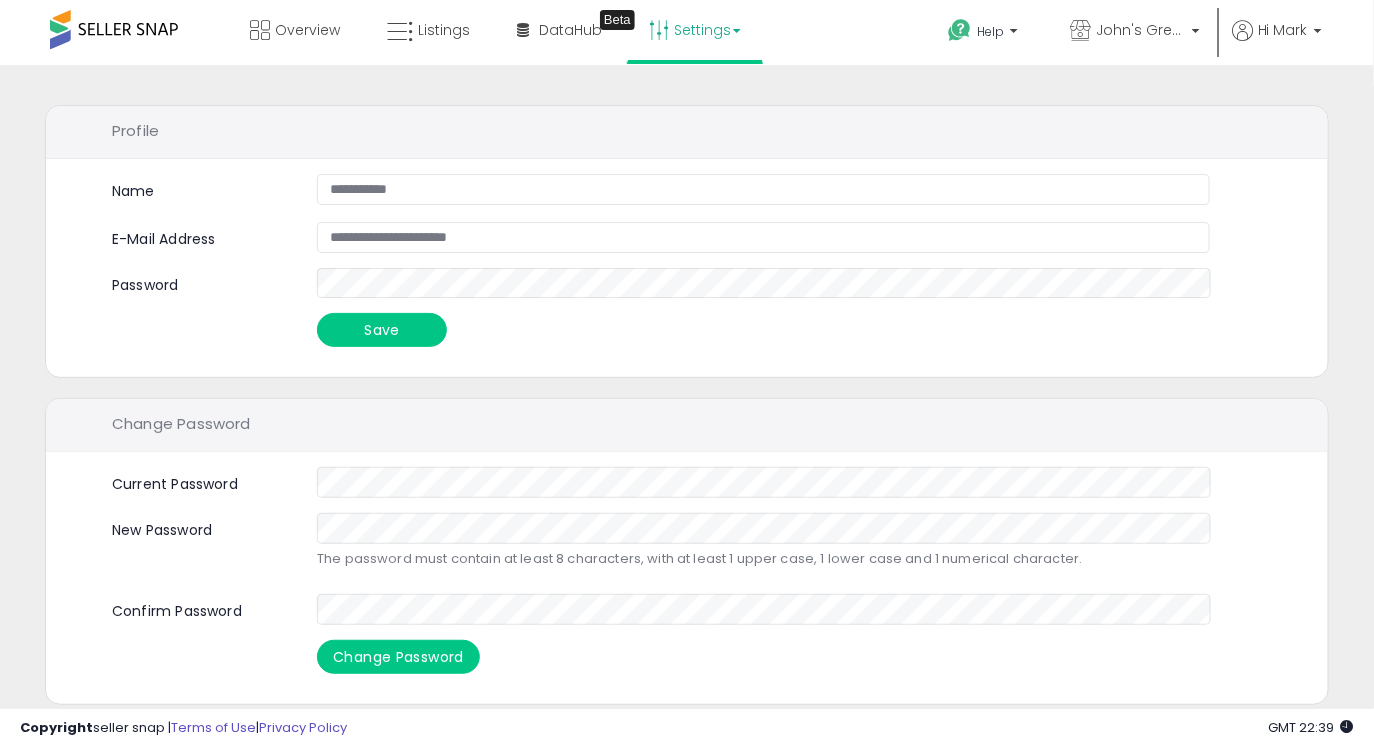 click on "Settings" at bounding box center [695, 30] 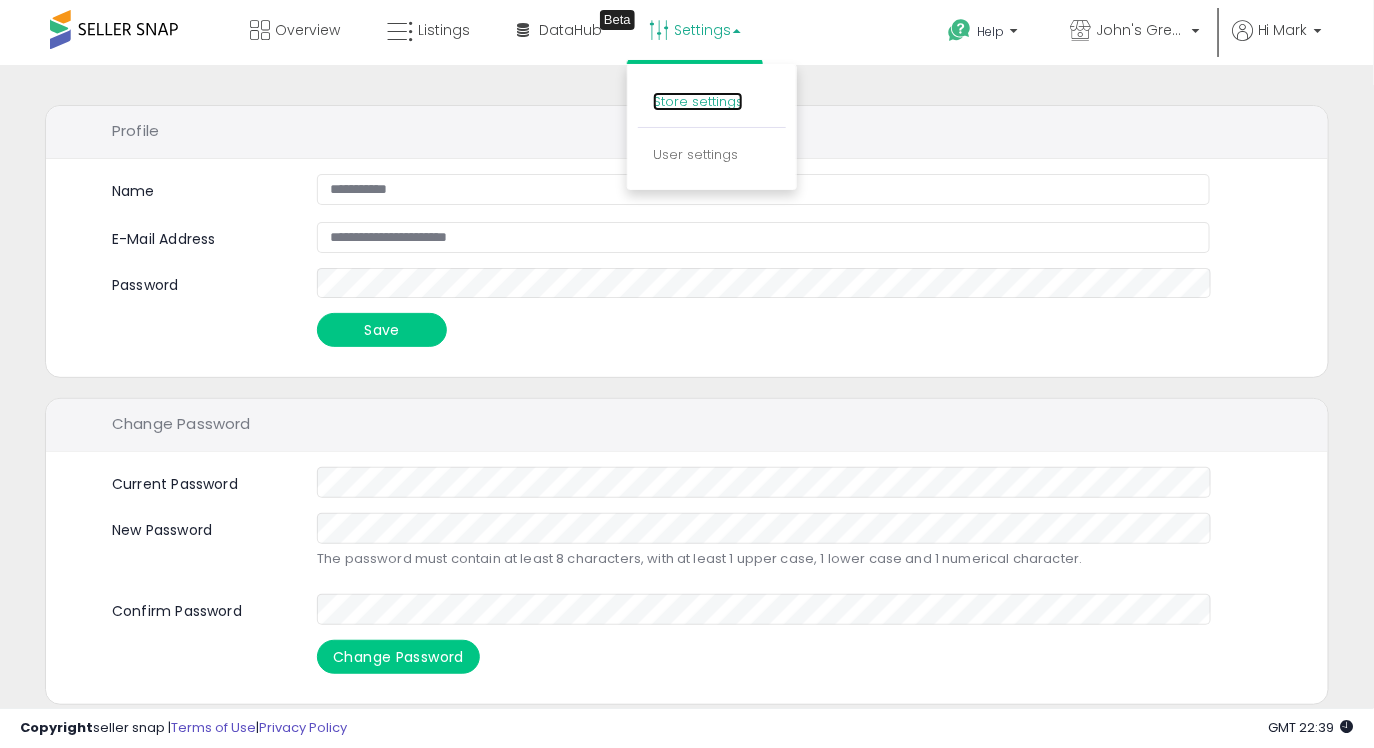 click on "Store
settings" at bounding box center [698, 101] 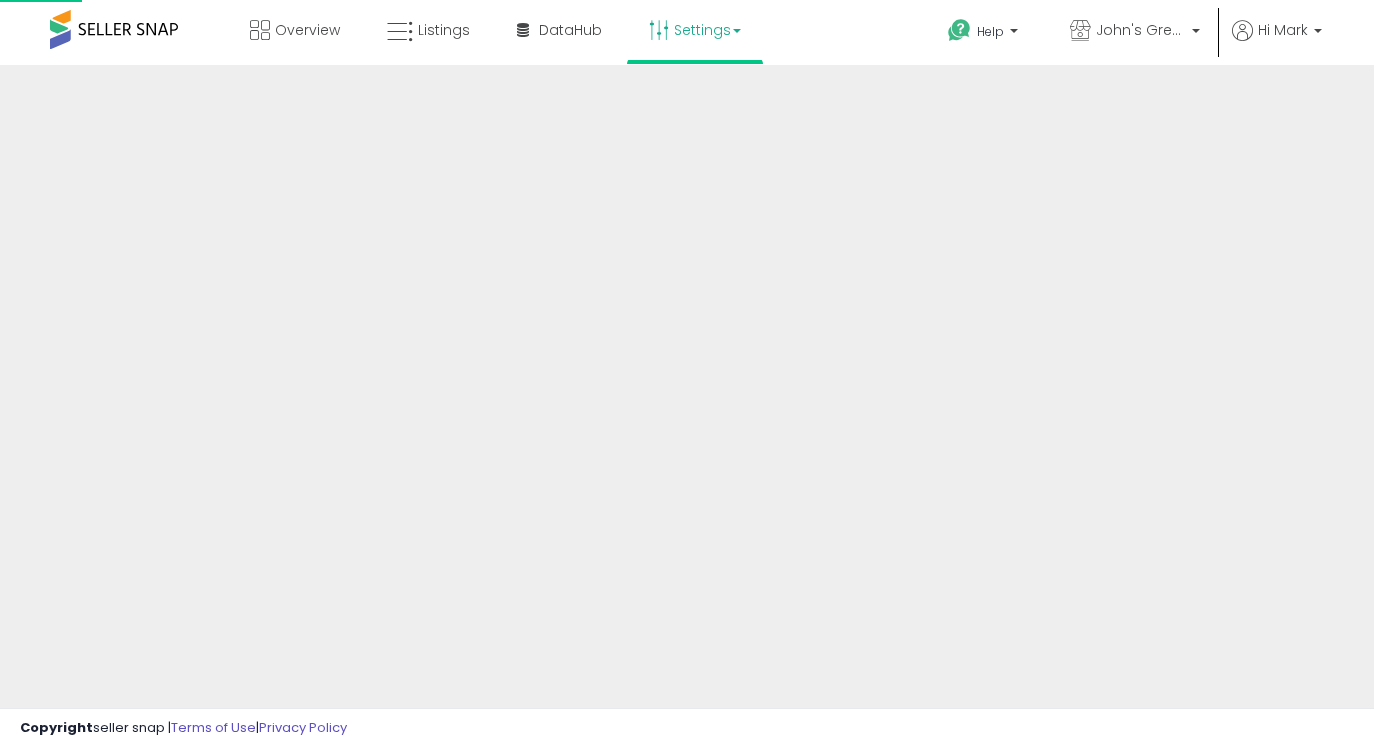 scroll, scrollTop: 0, scrollLeft: 0, axis: both 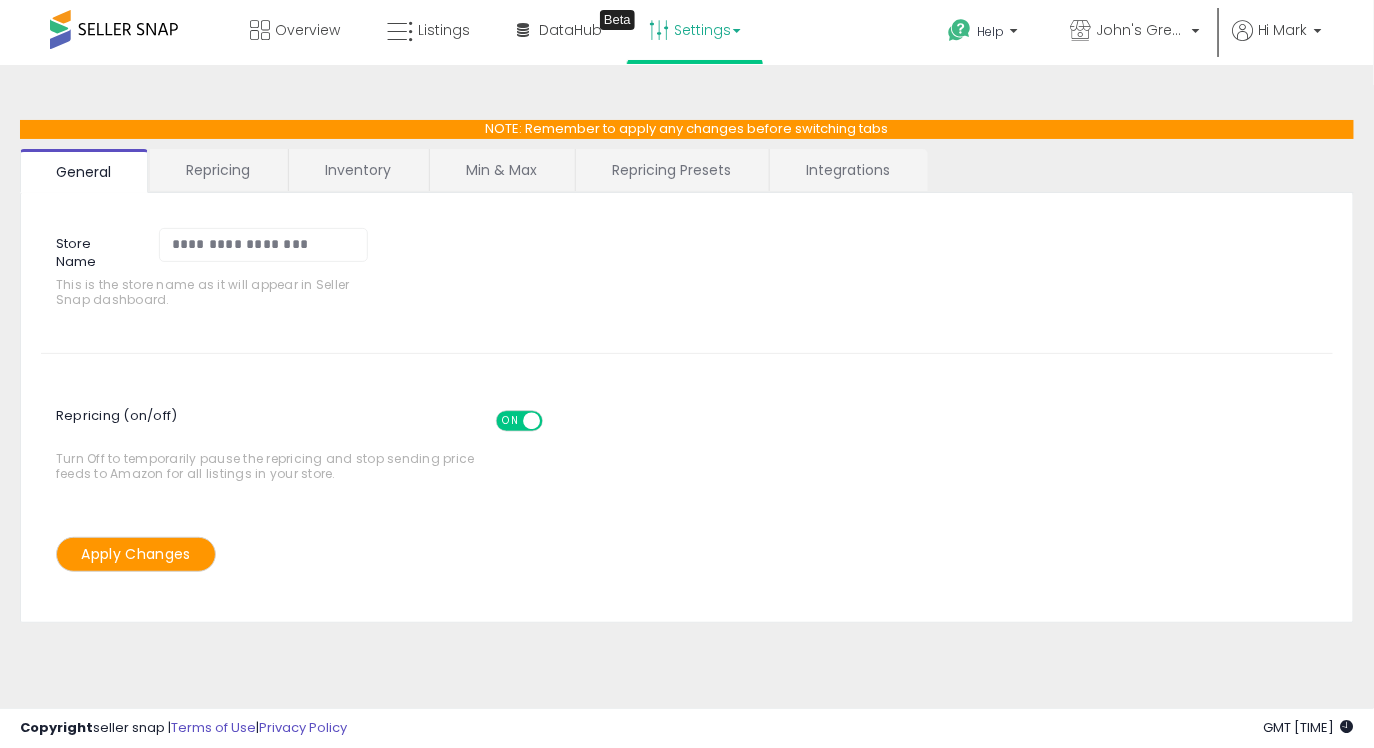 click on "Repricing" at bounding box center (218, 170) 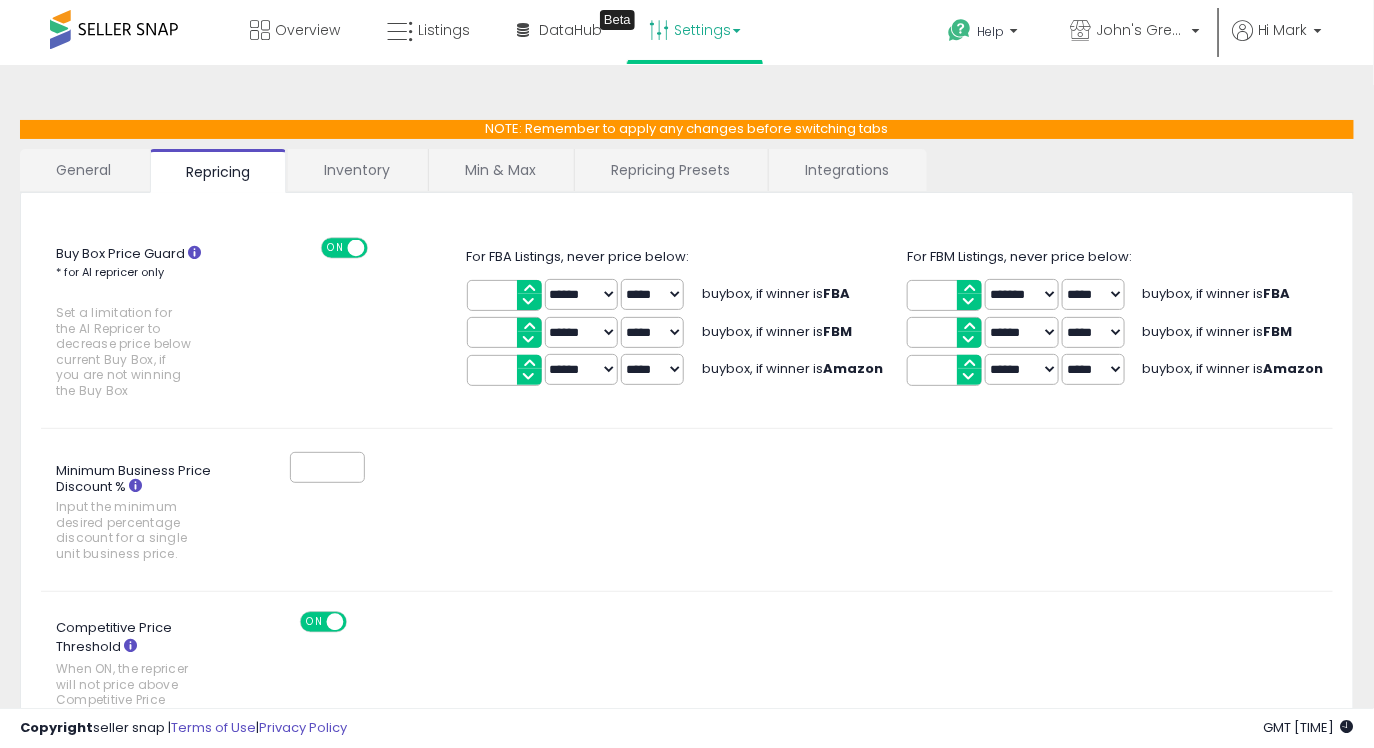 click on "Inventory" at bounding box center [357, 170] 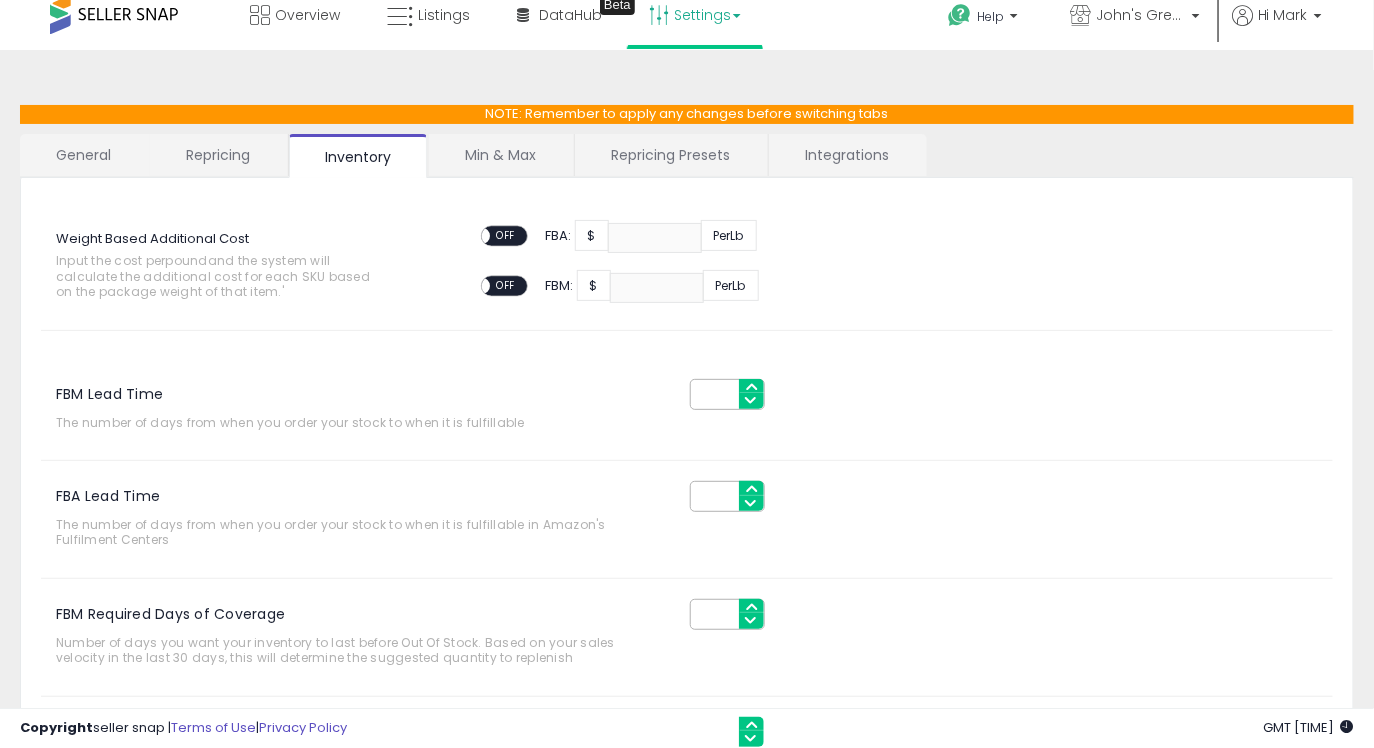 scroll, scrollTop: 23, scrollLeft: 0, axis: vertical 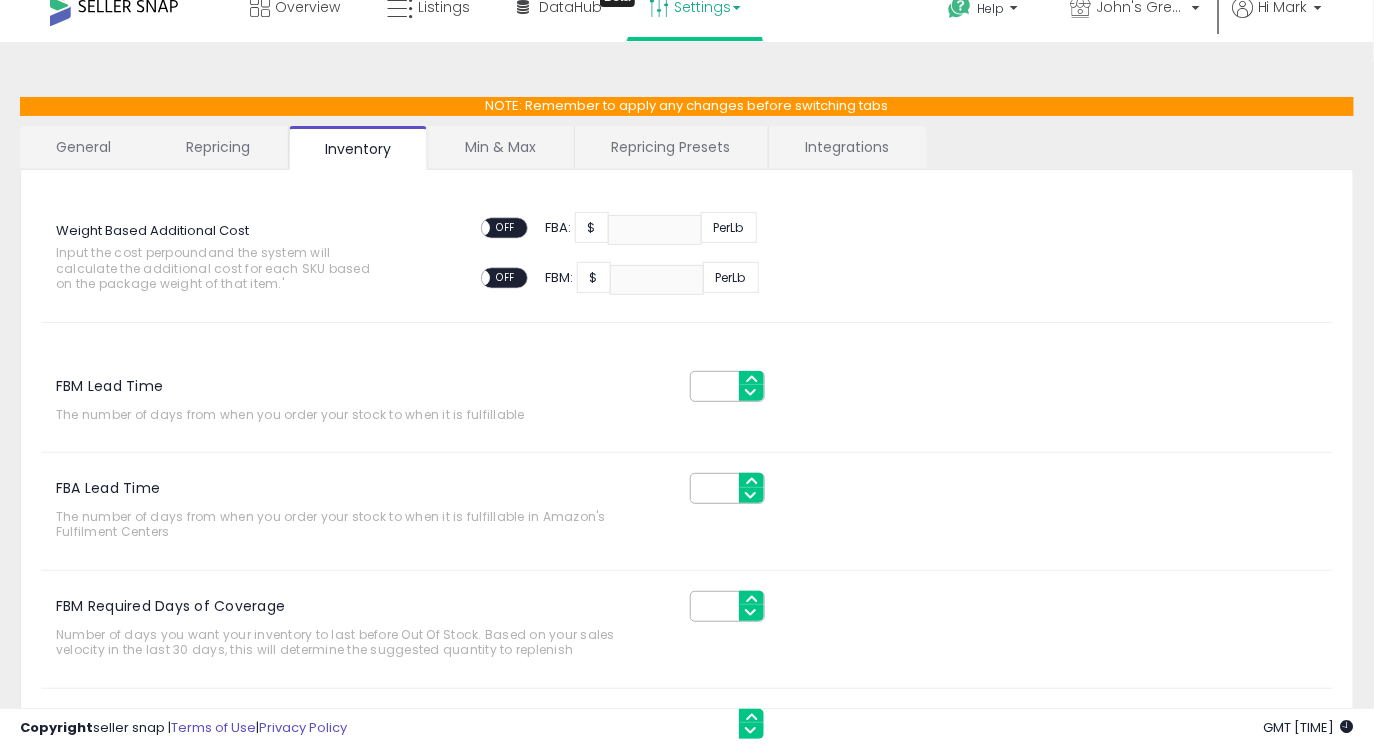 click on "Min & Max" at bounding box center [500, 147] 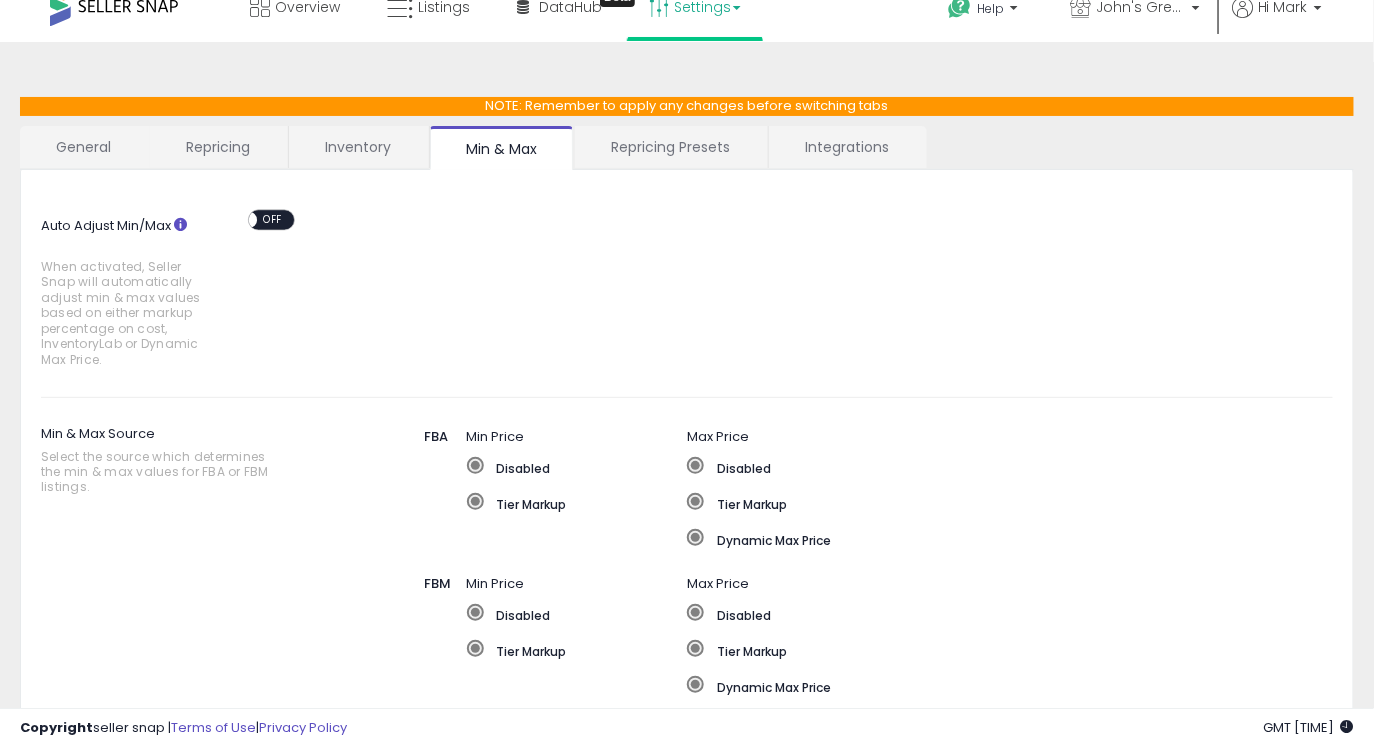 click on "Repricing Presets" at bounding box center [670, 147] 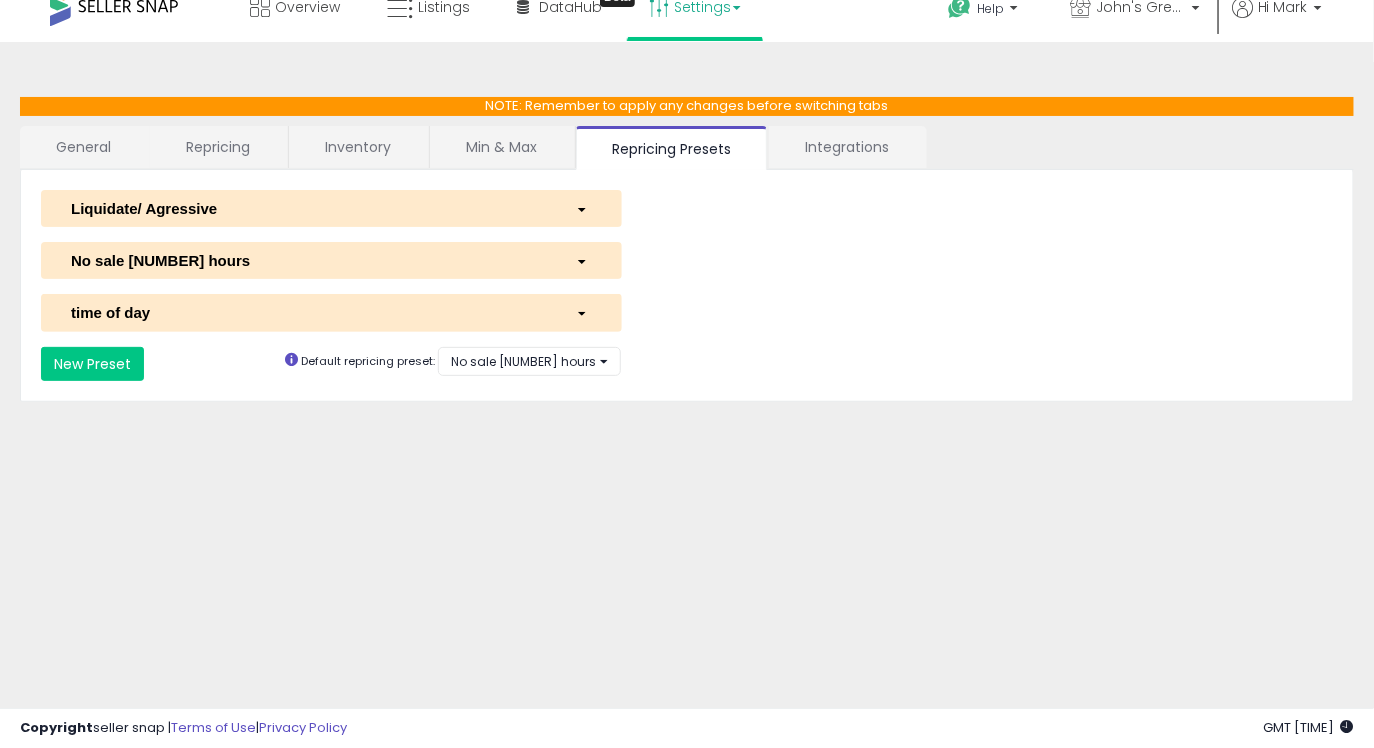 click on "No sale [NUMBER] hours" at bounding box center (308, 260) 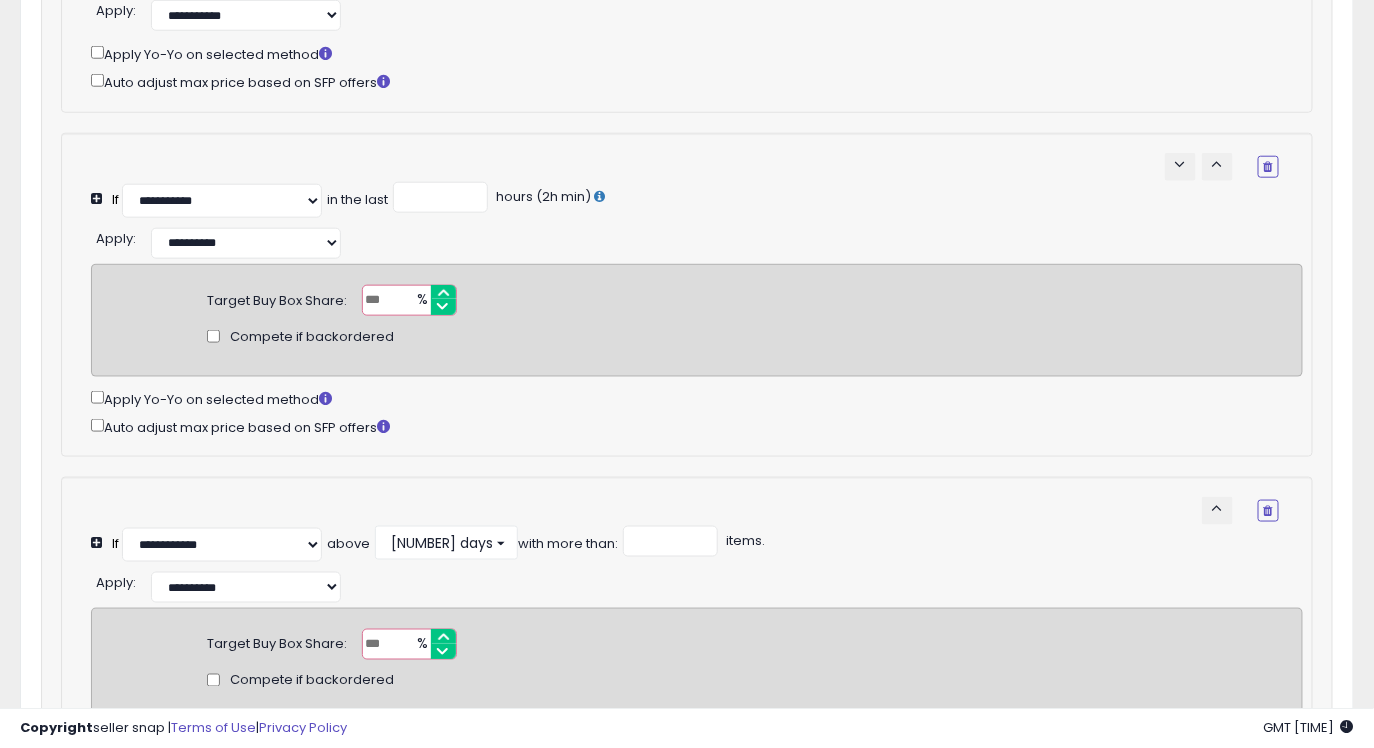 scroll, scrollTop: 630, scrollLeft: 0, axis: vertical 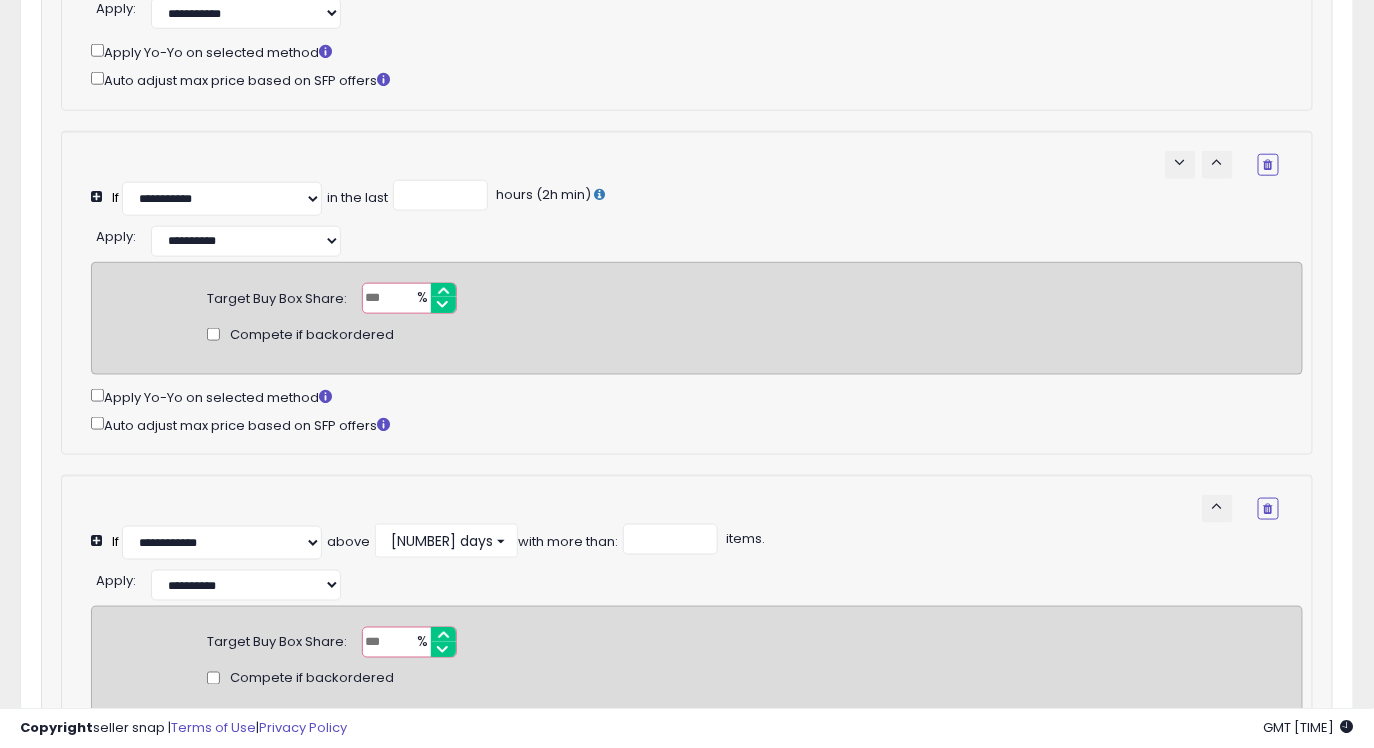 click on "**" at bounding box center [409, 298] 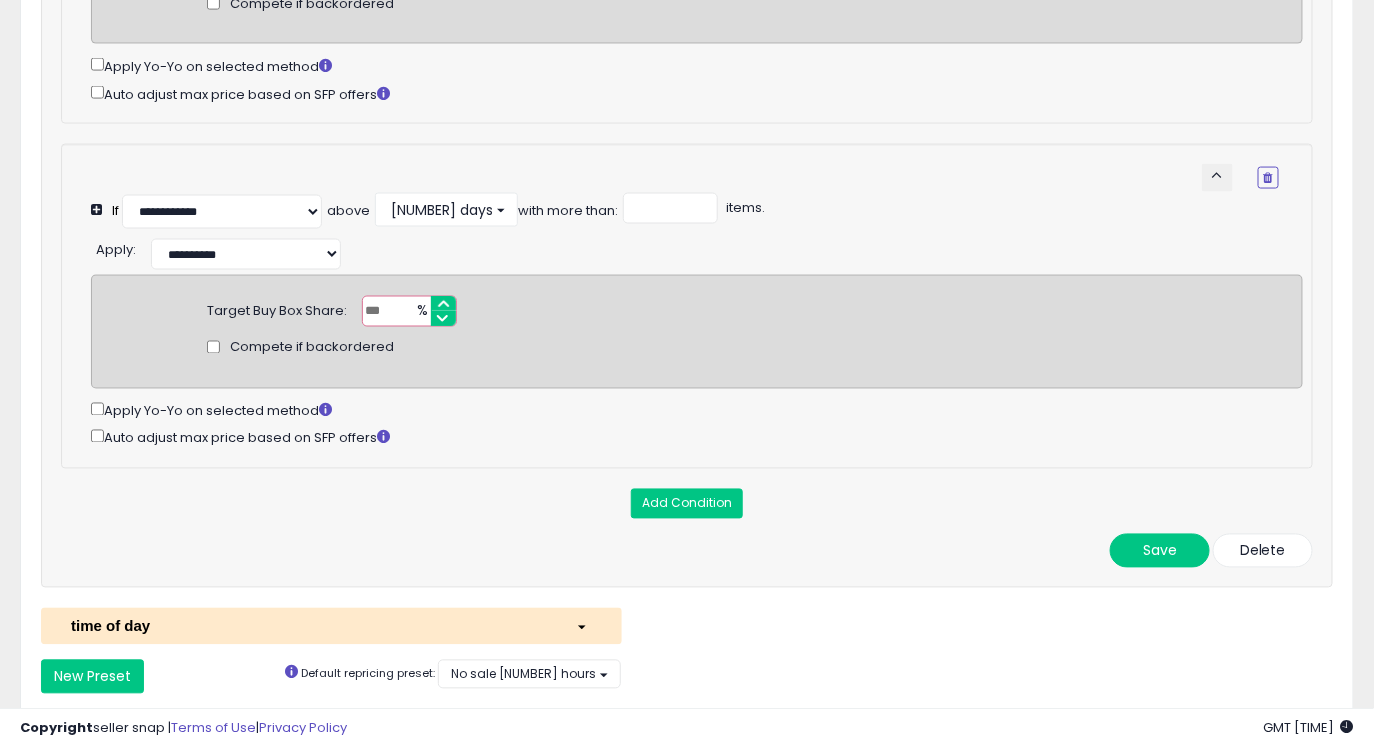 scroll, scrollTop: 980, scrollLeft: 0, axis: vertical 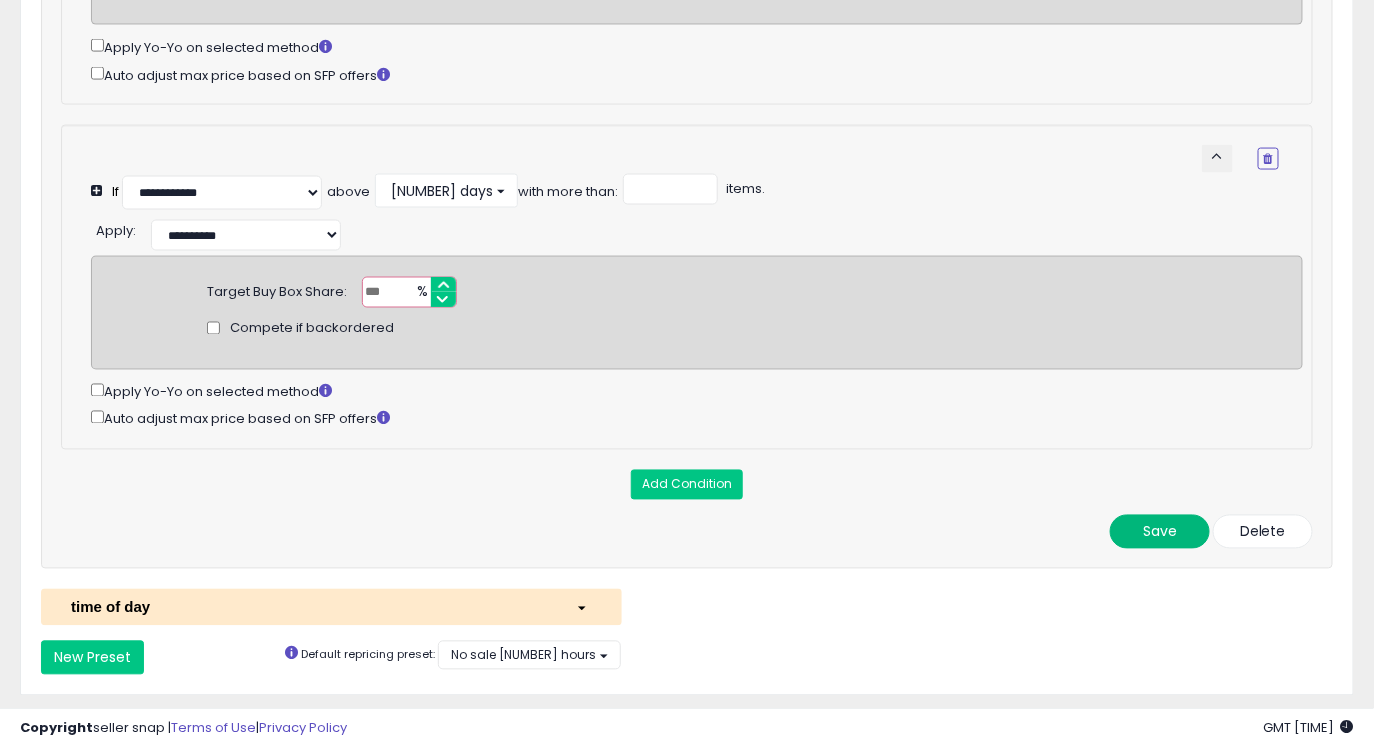 type on "**" 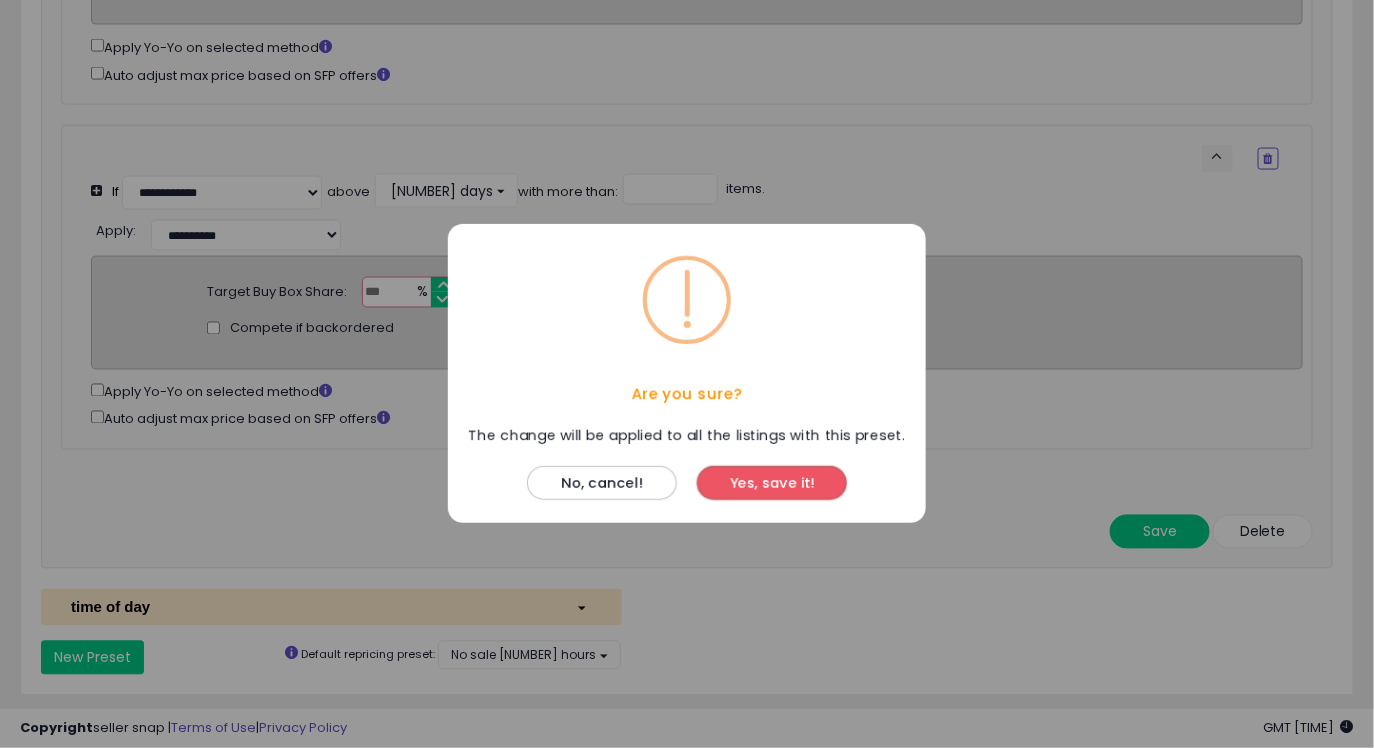 click on "Yes, save it!" at bounding box center (772, 484) 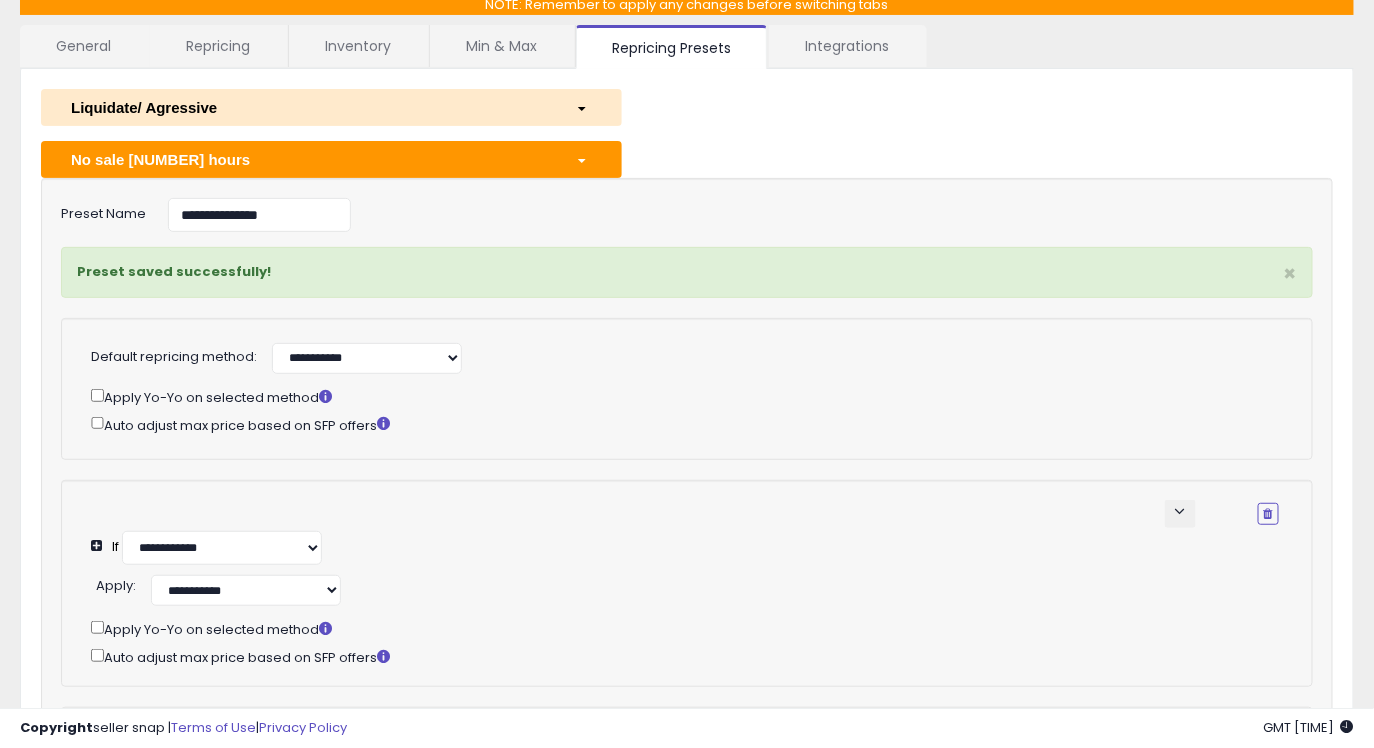 scroll, scrollTop: 0, scrollLeft: 0, axis: both 